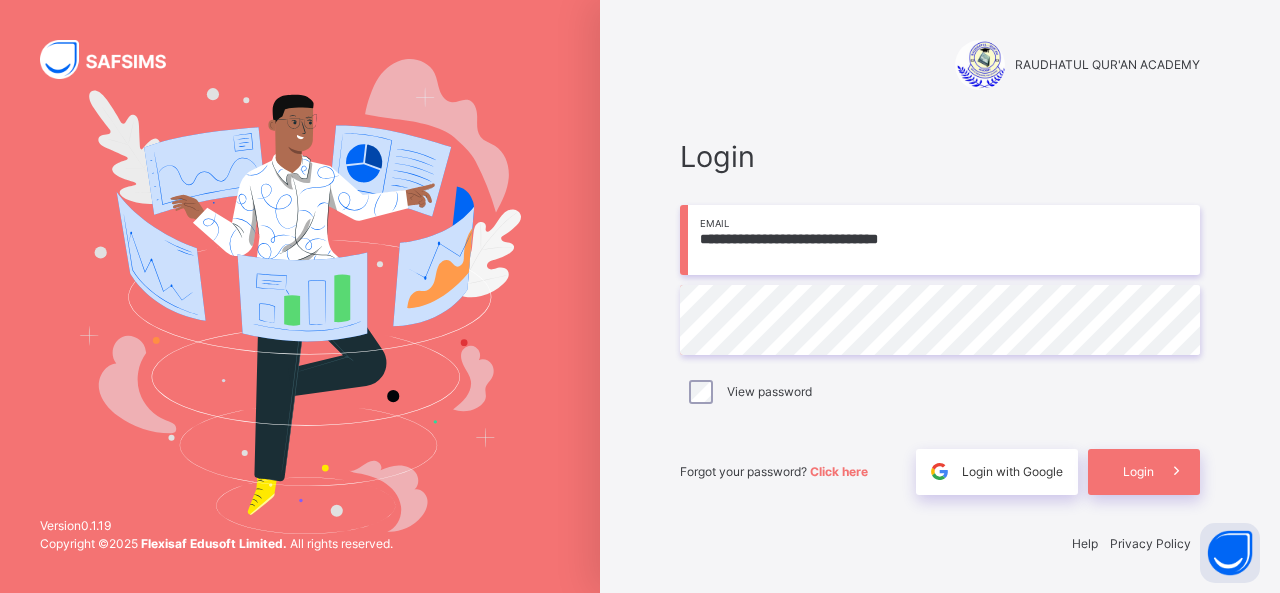 scroll, scrollTop: 0, scrollLeft: 0, axis: both 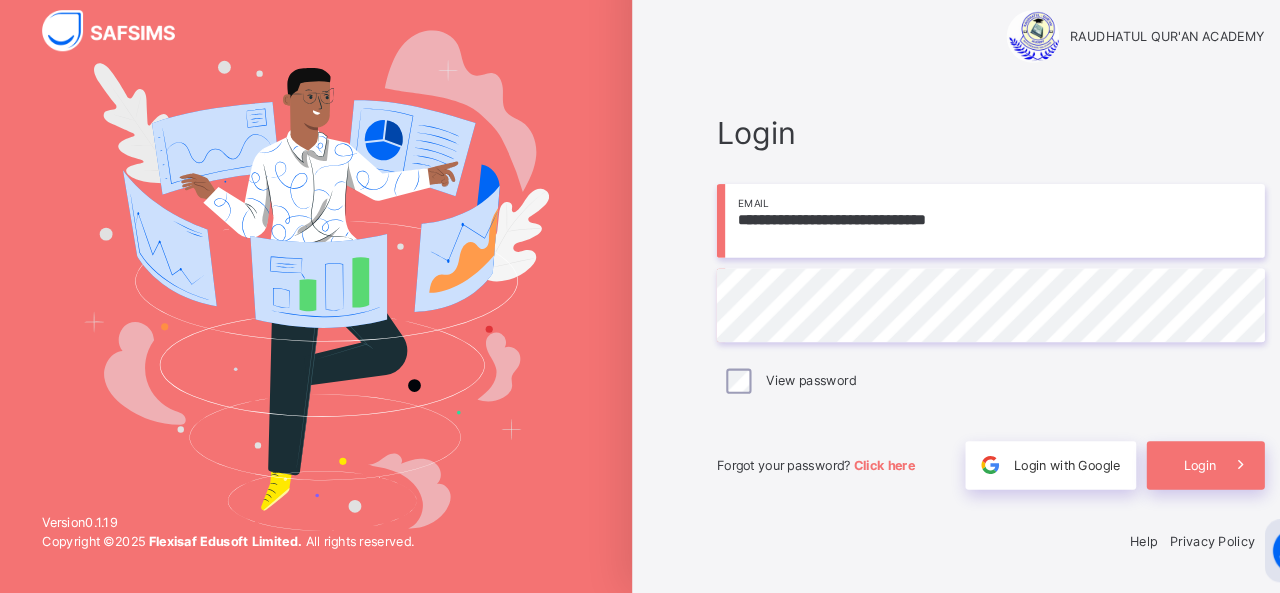 click on "**********" at bounding box center (940, 240) 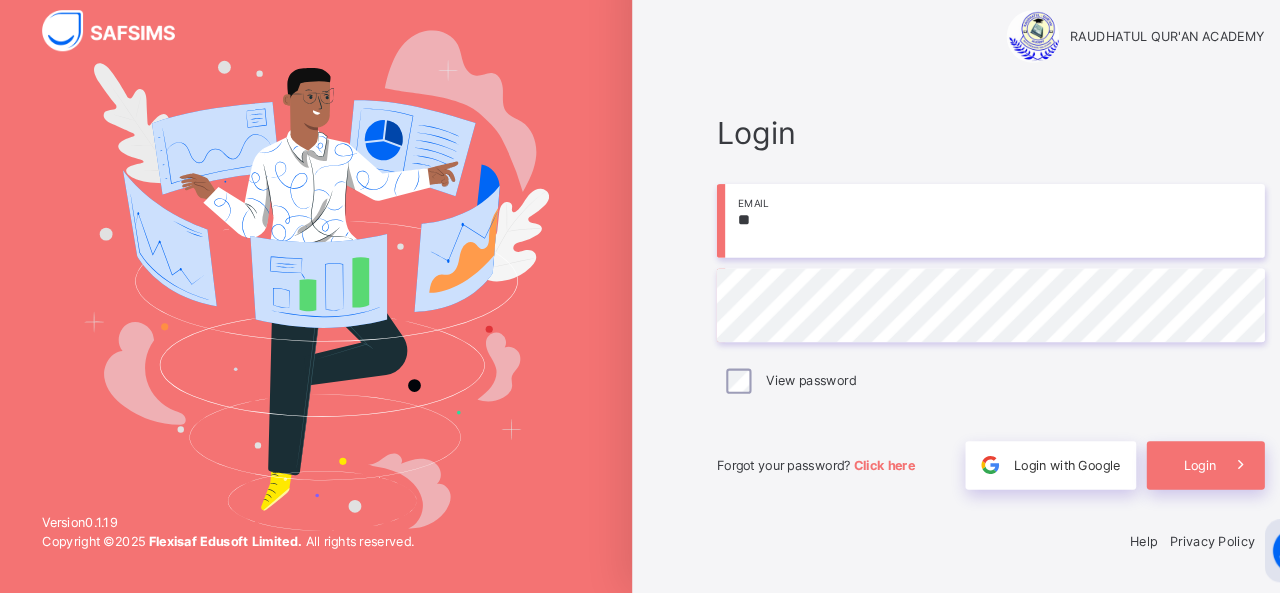 type on "*" 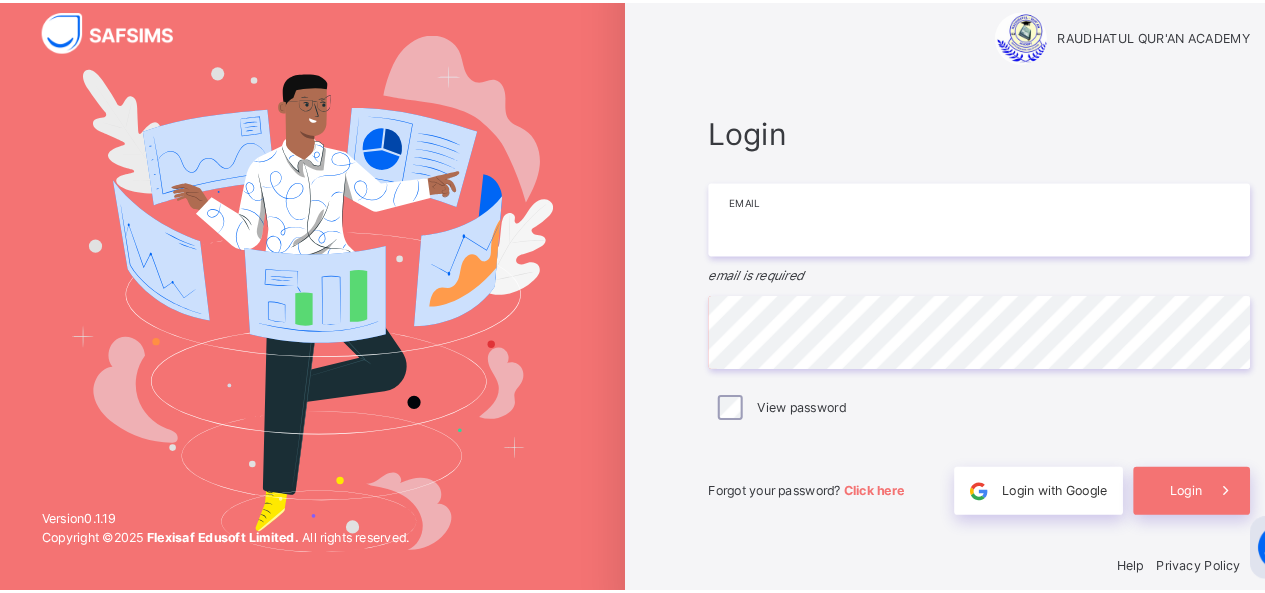 scroll, scrollTop: 2, scrollLeft: 0, axis: vertical 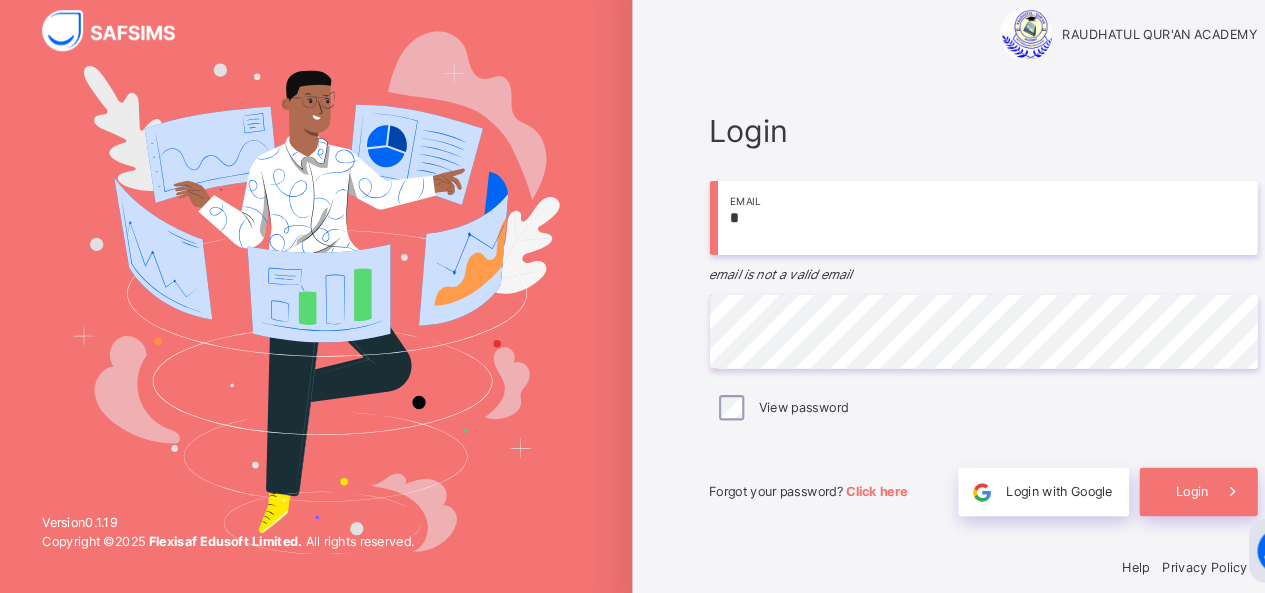 type on "**********" 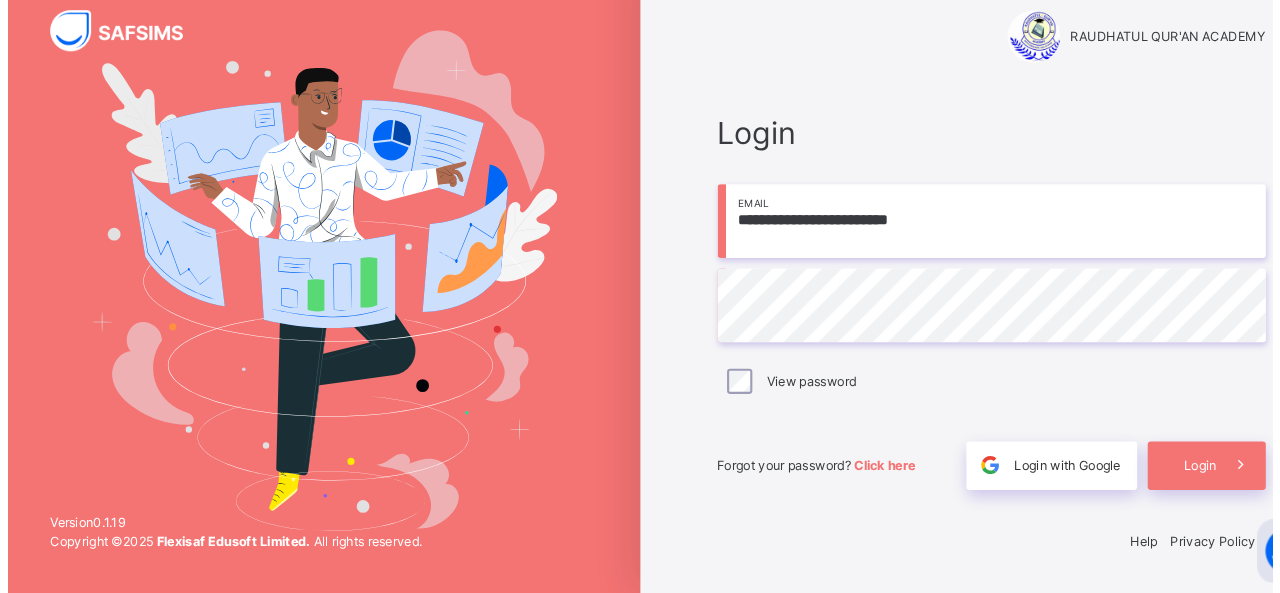 scroll, scrollTop: 0, scrollLeft: 0, axis: both 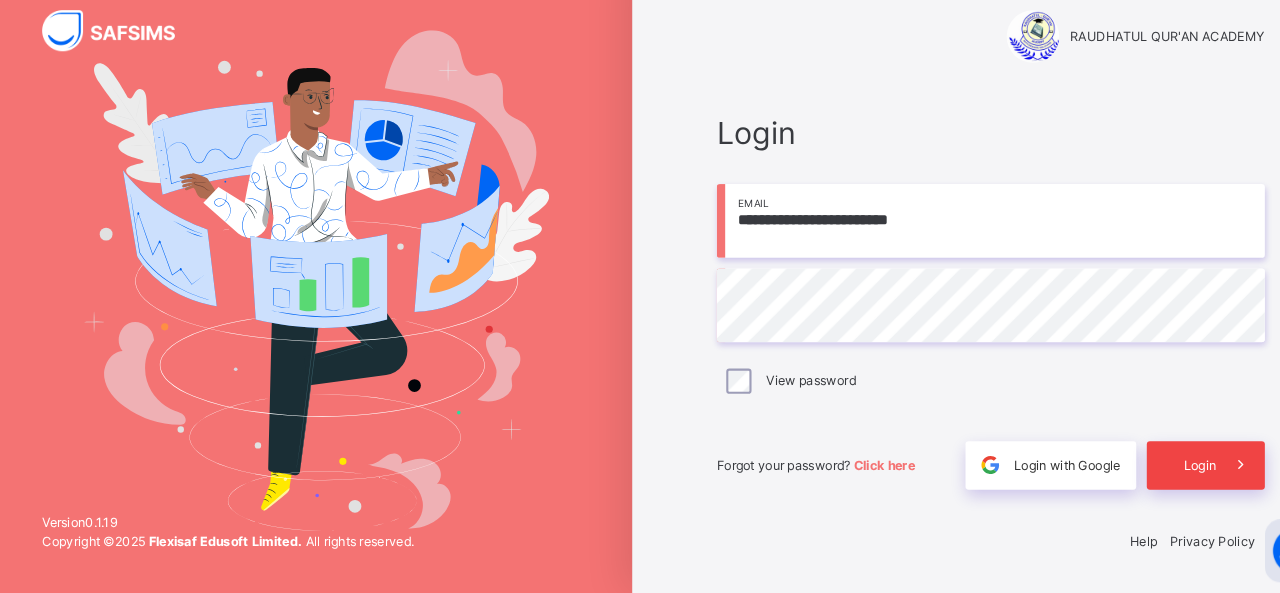 click on "Login" at bounding box center (1138, 472) 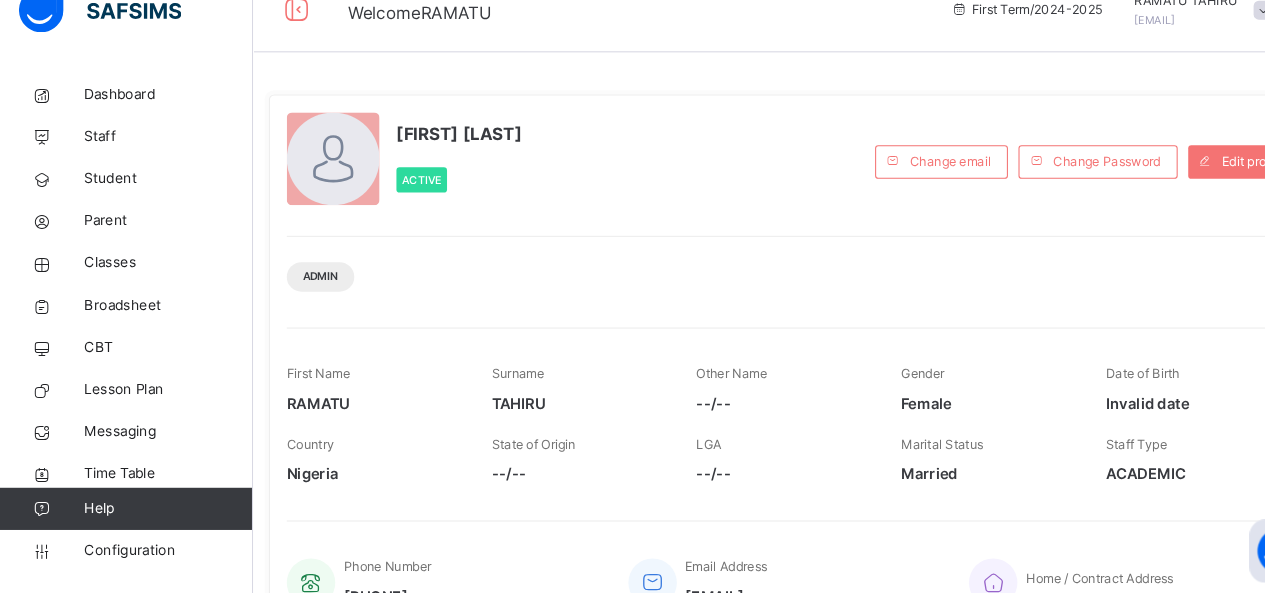 click on "Admin" at bounding box center (752, 285) 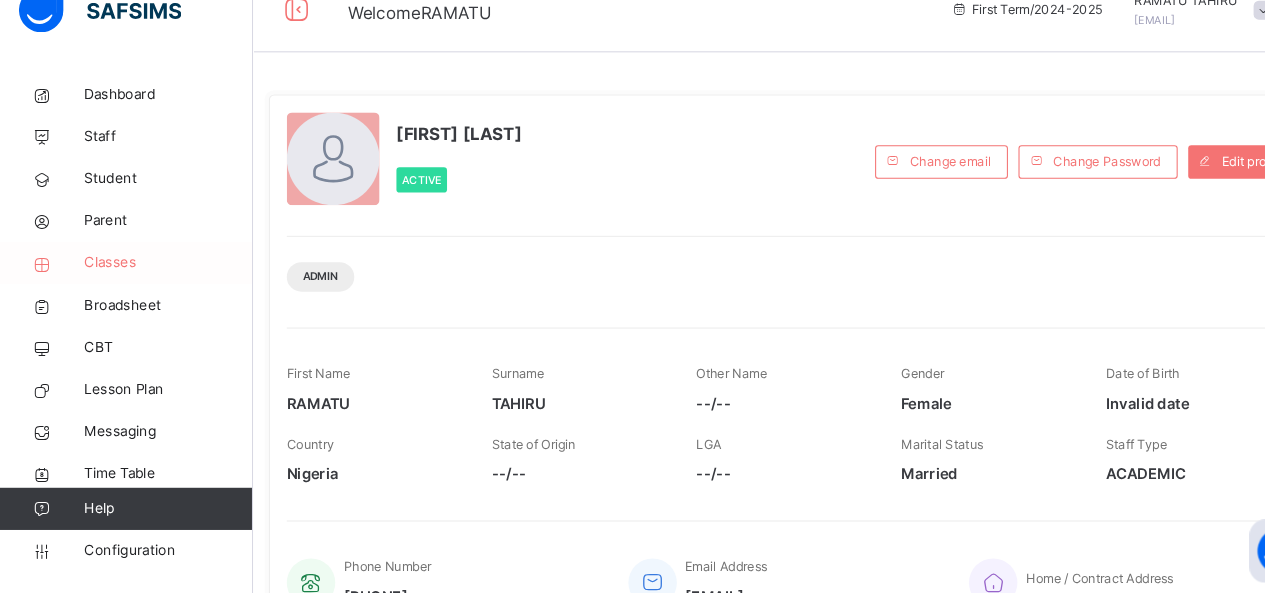 click on "Classes" at bounding box center (160, 280) 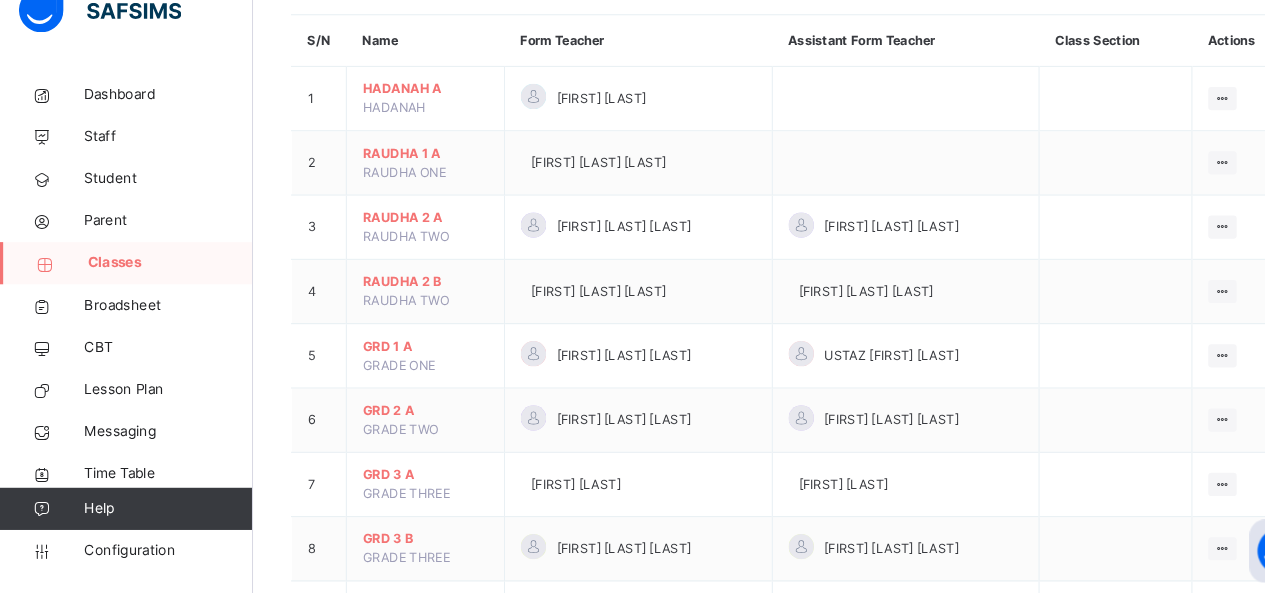 scroll, scrollTop: 169, scrollLeft: 0, axis: vertical 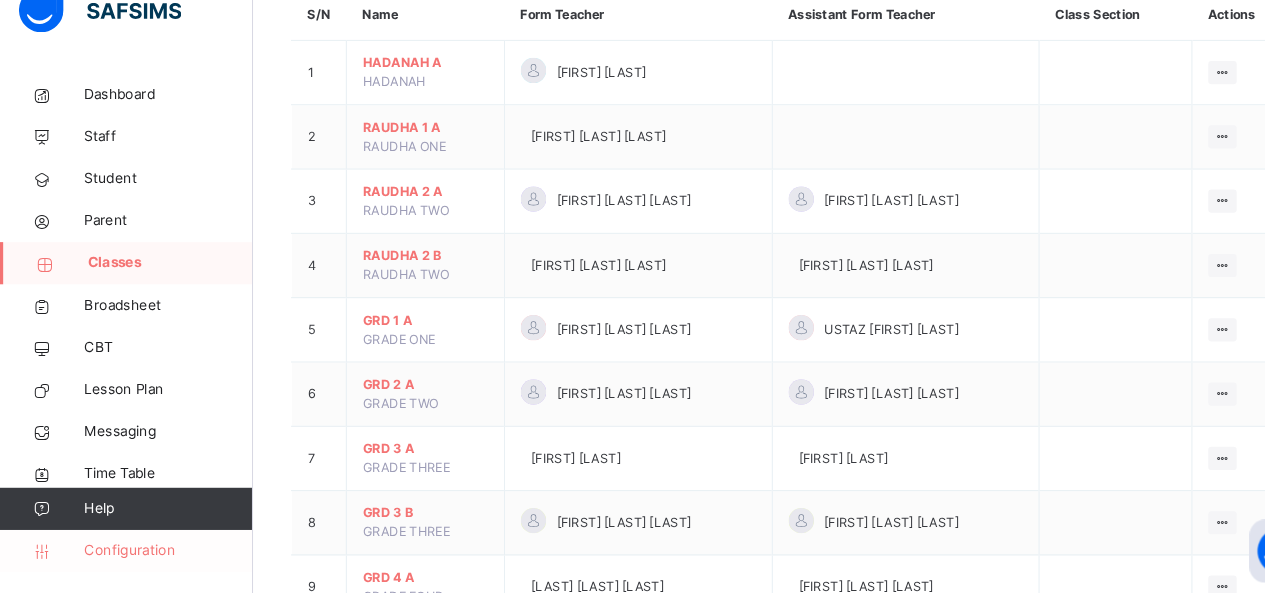 click on "Configuration" at bounding box center [159, 553] 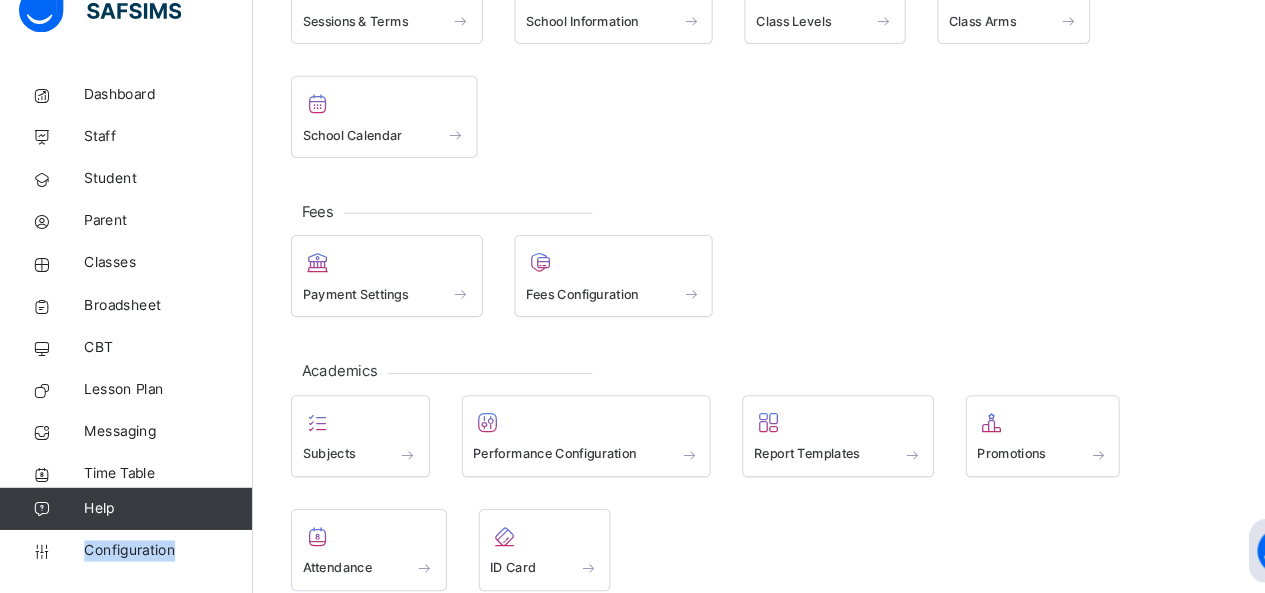 scroll, scrollTop: 120, scrollLeft: 0, axis: vertical 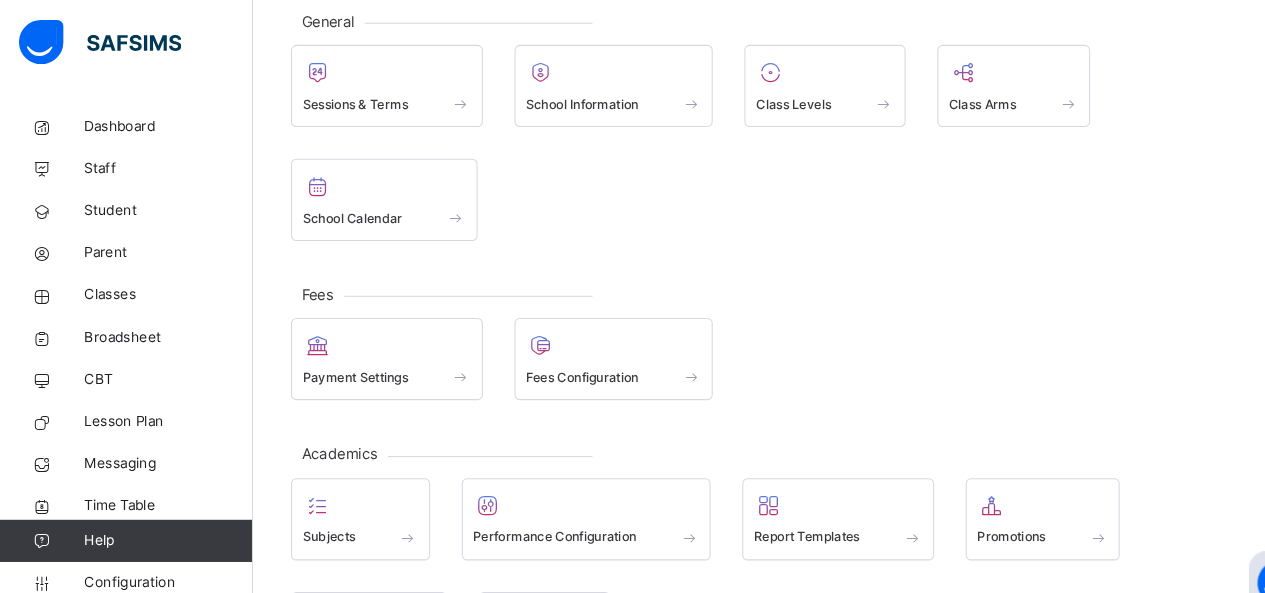 click on "Sessions & Terms" at bounding box center [367, 82] 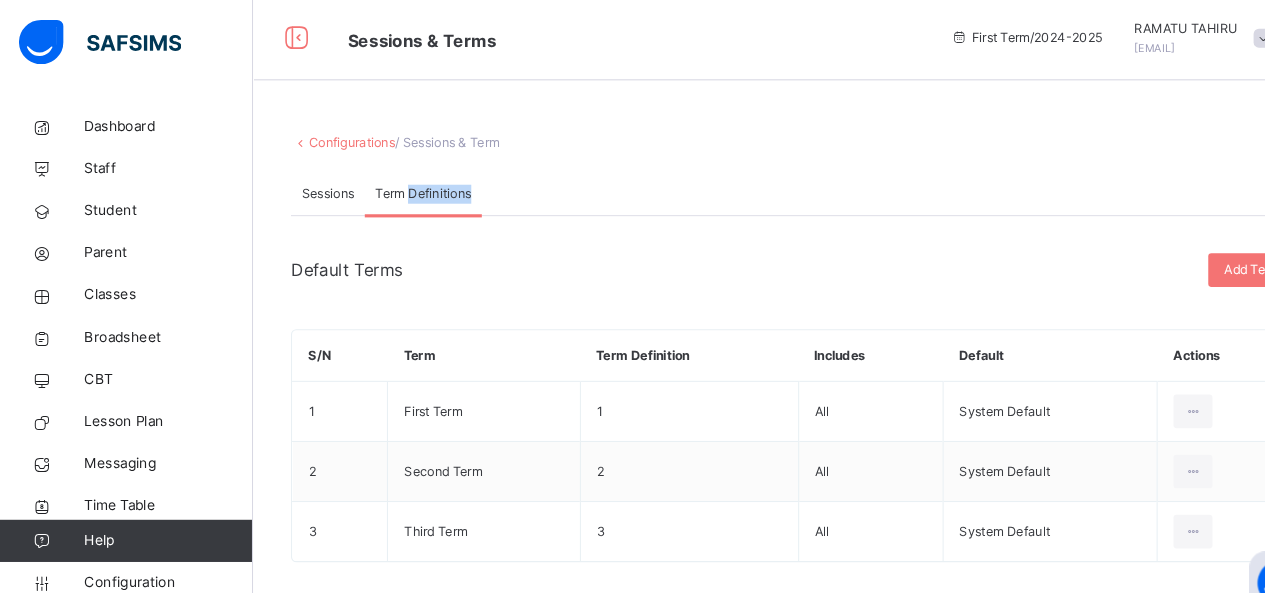 scroll, scrollTop: 2, scrollLeft: 0, axis: vertical 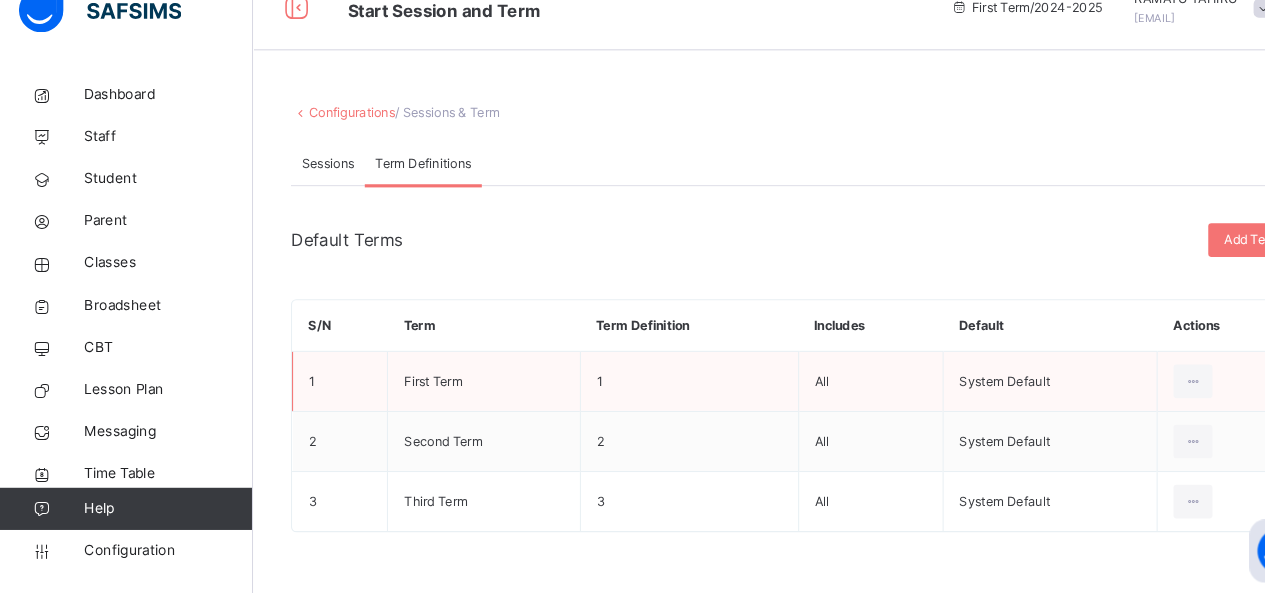 click on "First Term" at bounding box center [459, 392] 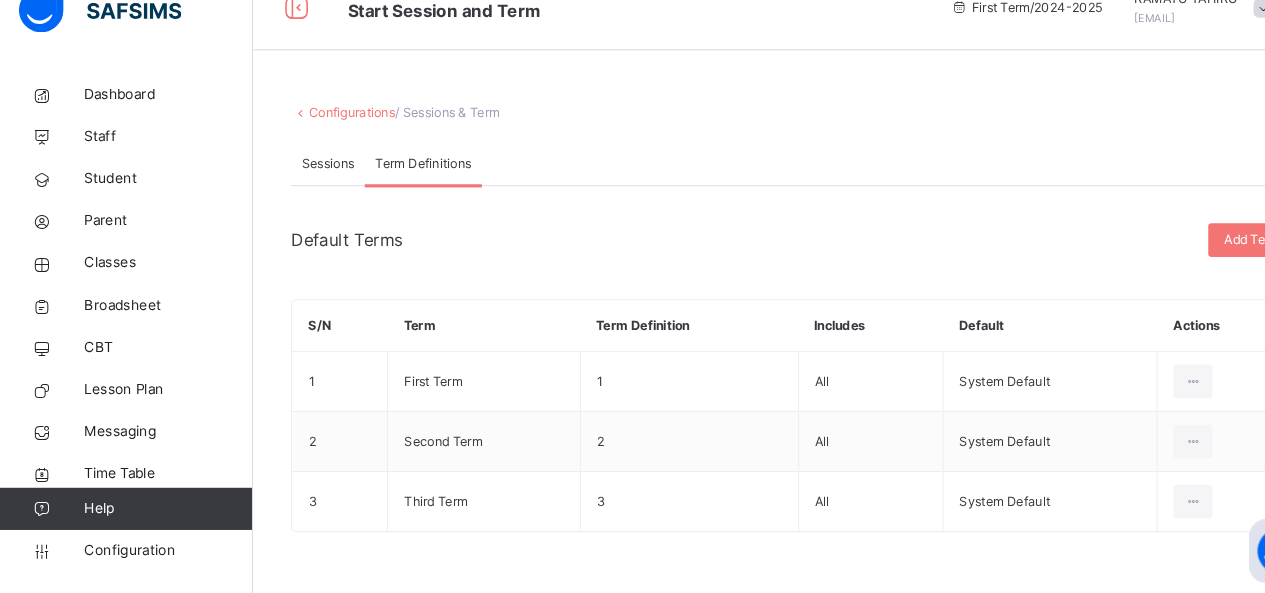 click on "Sessions" at bounding box center [311, 186] 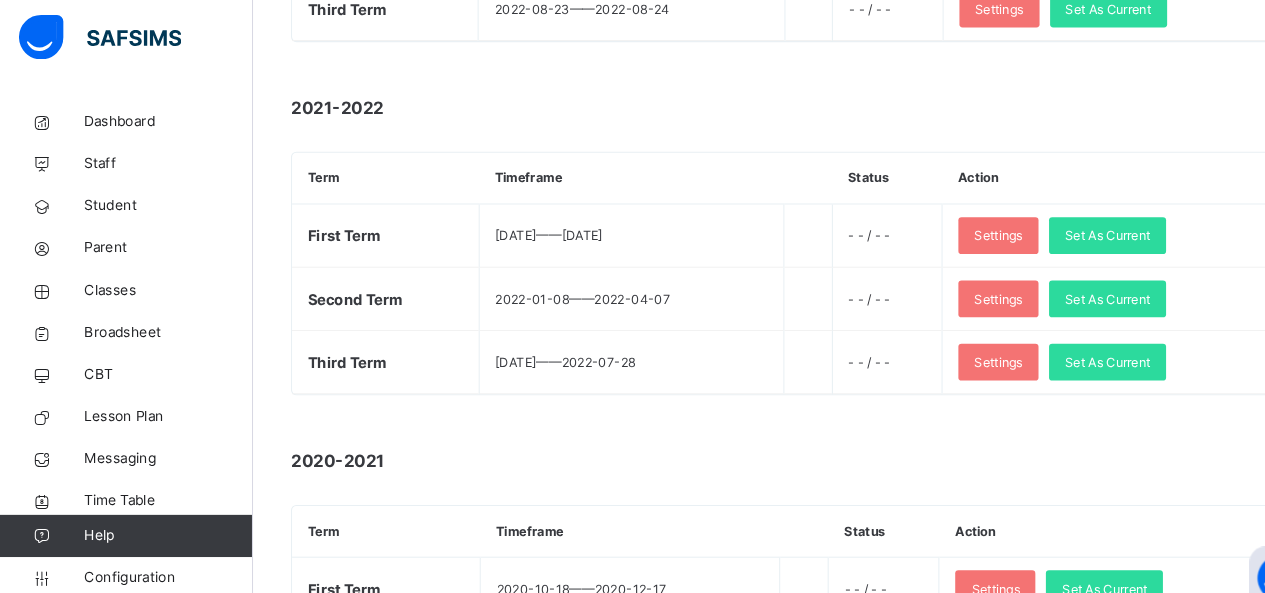 scroll, scrollTop: 1558, scrollLeft: 0, axis: vertical 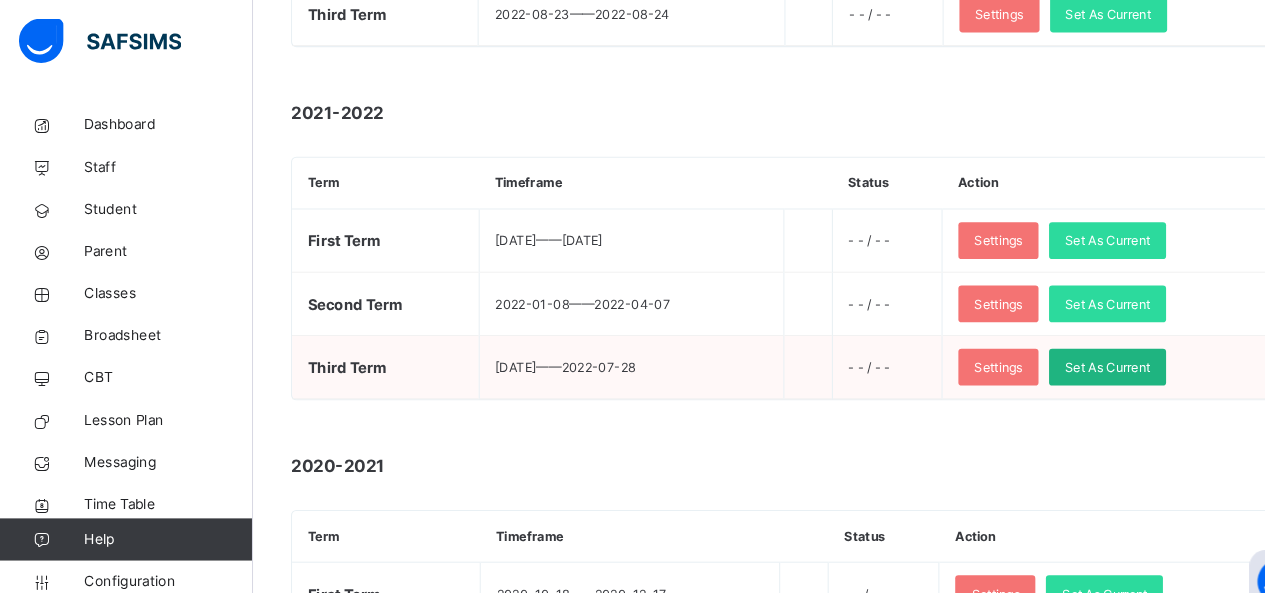click on "Set As Current" at bounding box center [1050, 350] 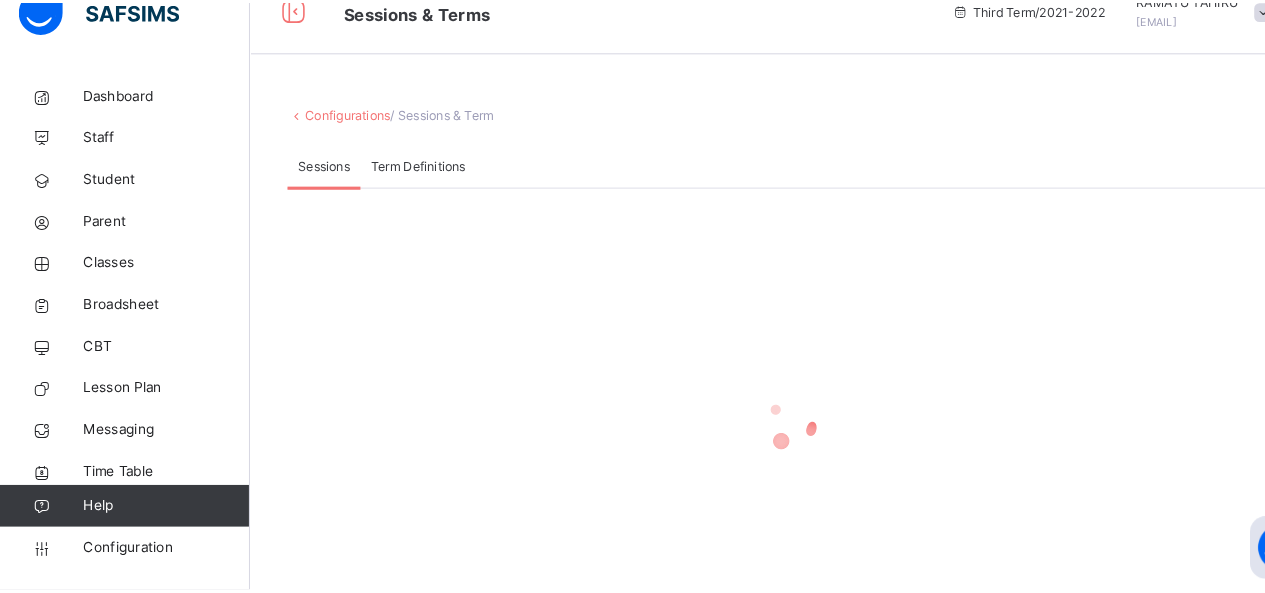 scroll, scrollTop: 60, scrollLeft: 0, axis: vertical 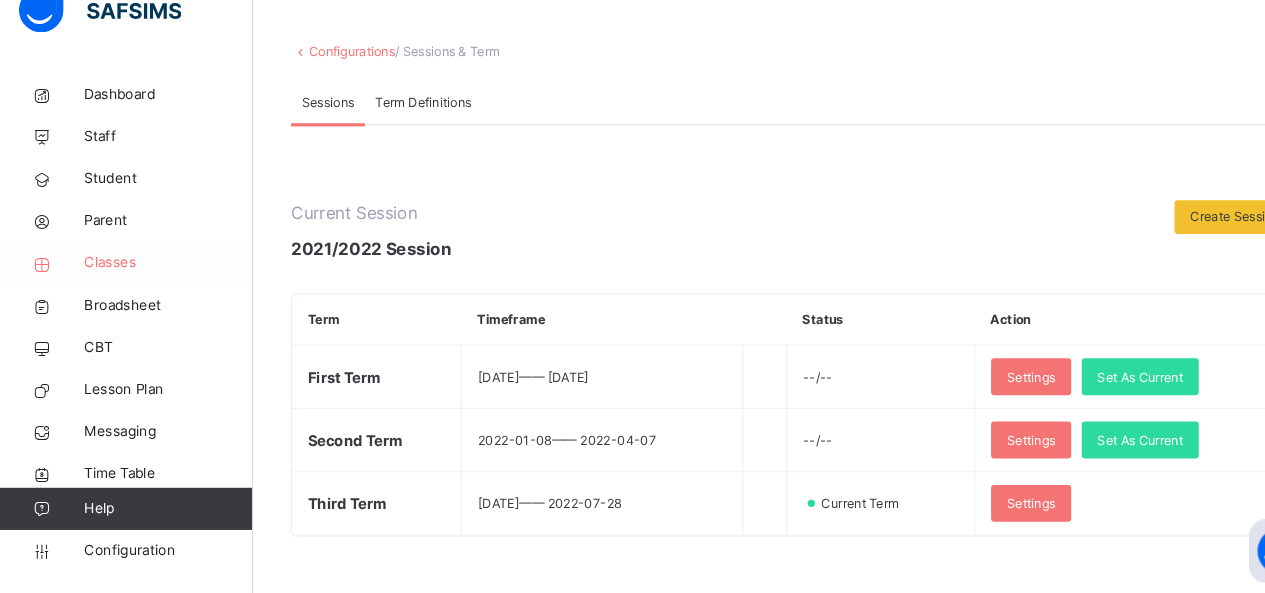 click on "Classes" at bounding box center (160, 280) 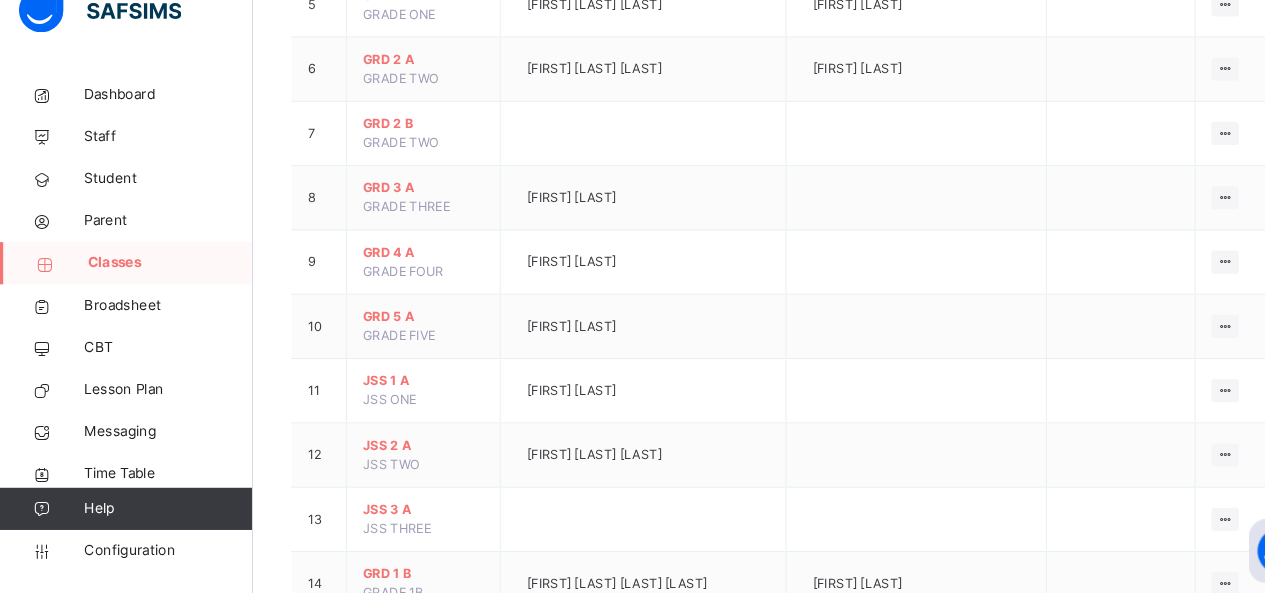 scroll, scrollTop: 604, scrollLeft: 0, axis: vertical 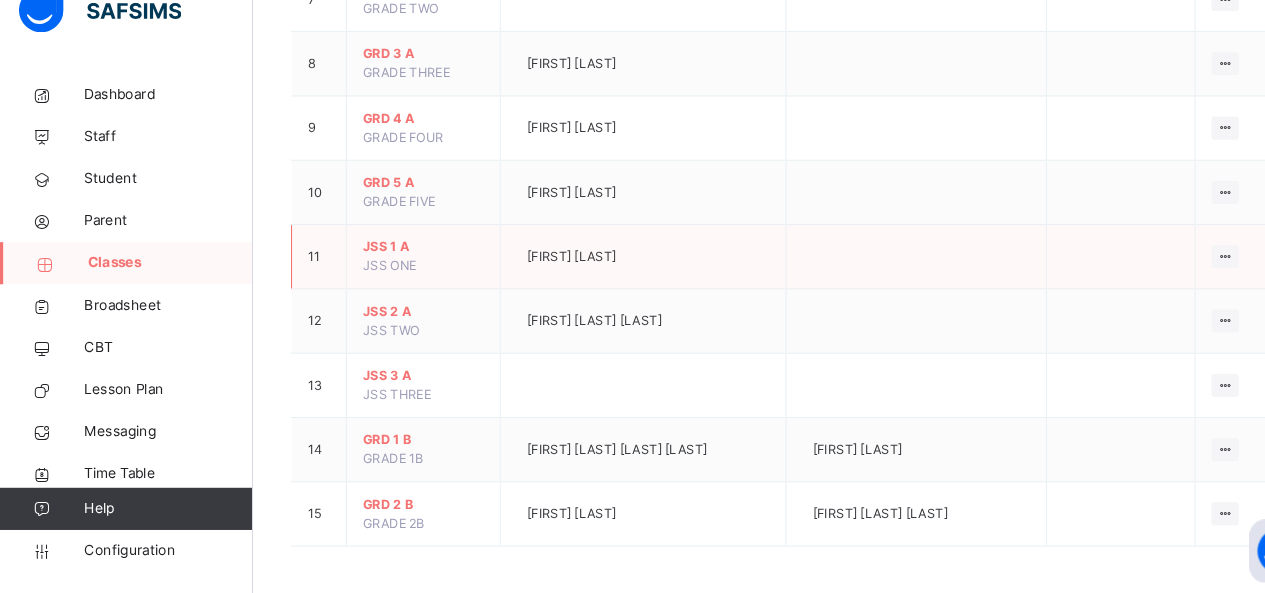 click at bounding box center [868, 274] 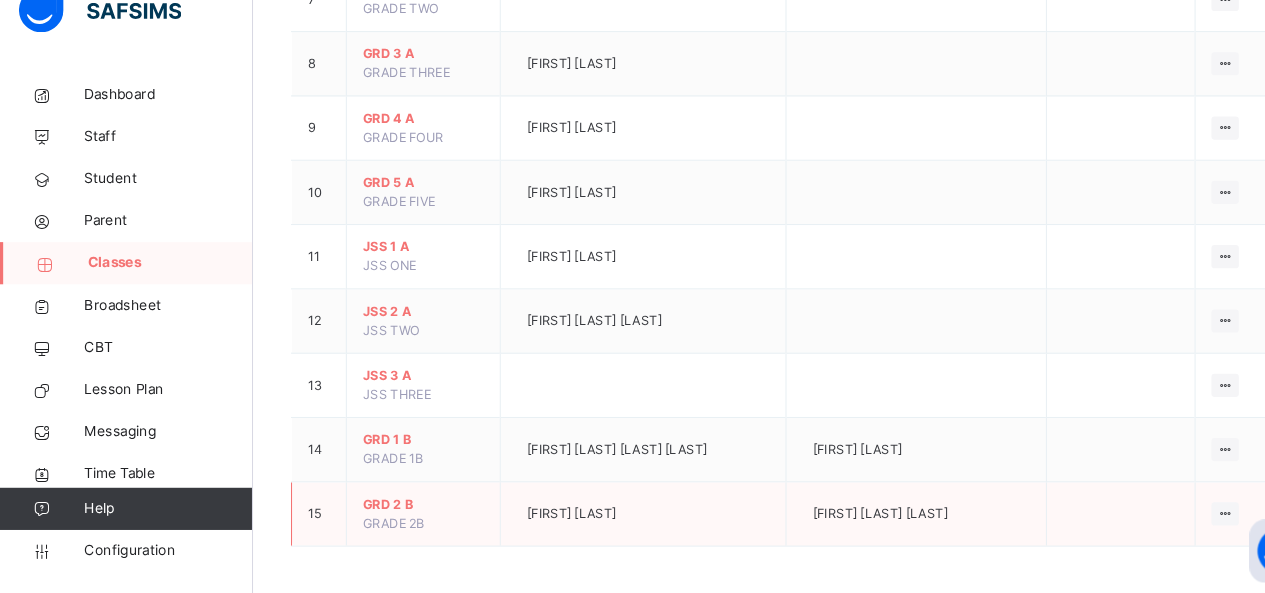 click on "GRD 2   B" at bounding box center (401, 509) 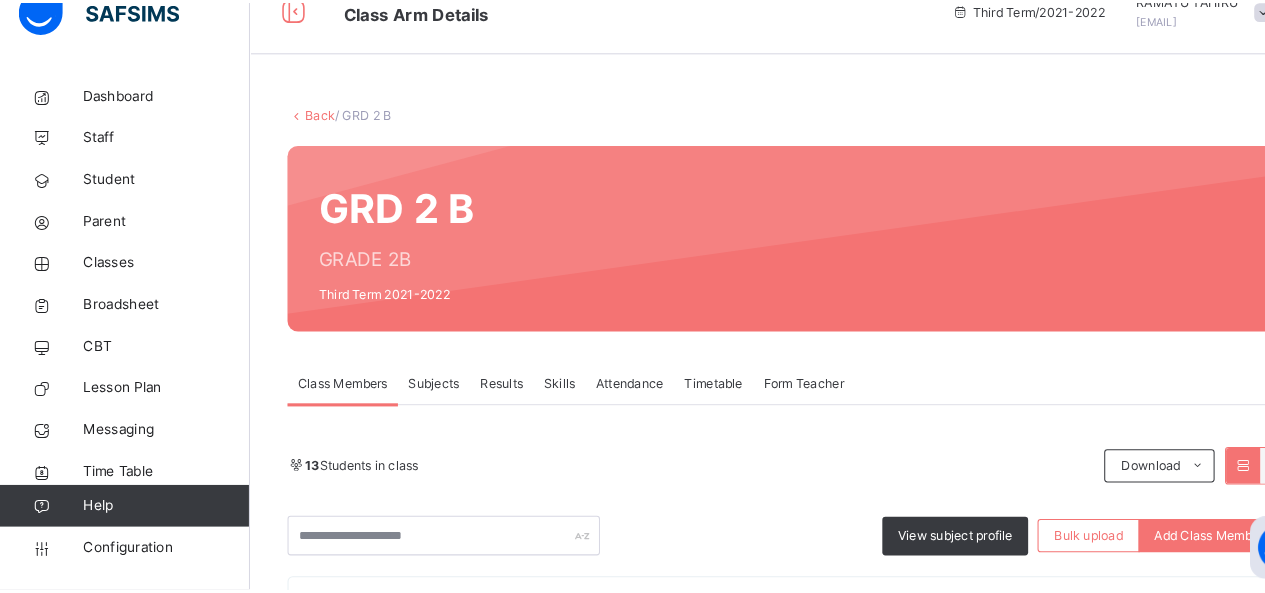 scroll, scrollTop: 604, scrollLeft: 0, axis: vertical 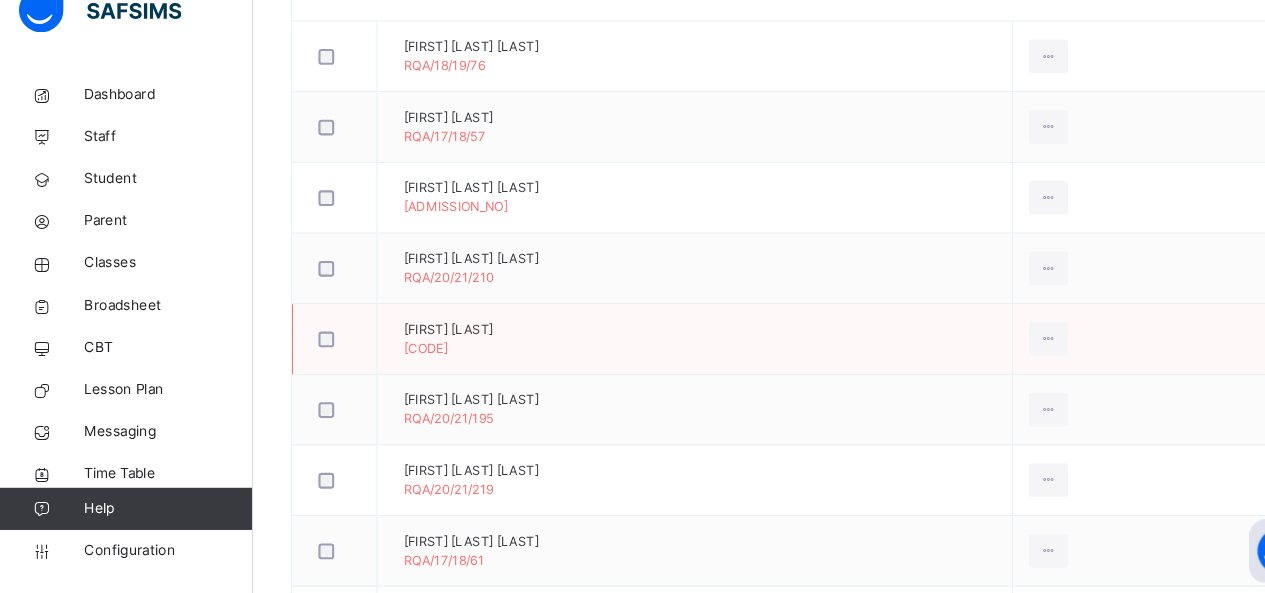 click on "[FIRST] [LAST]" at bounding box center (425, 343) 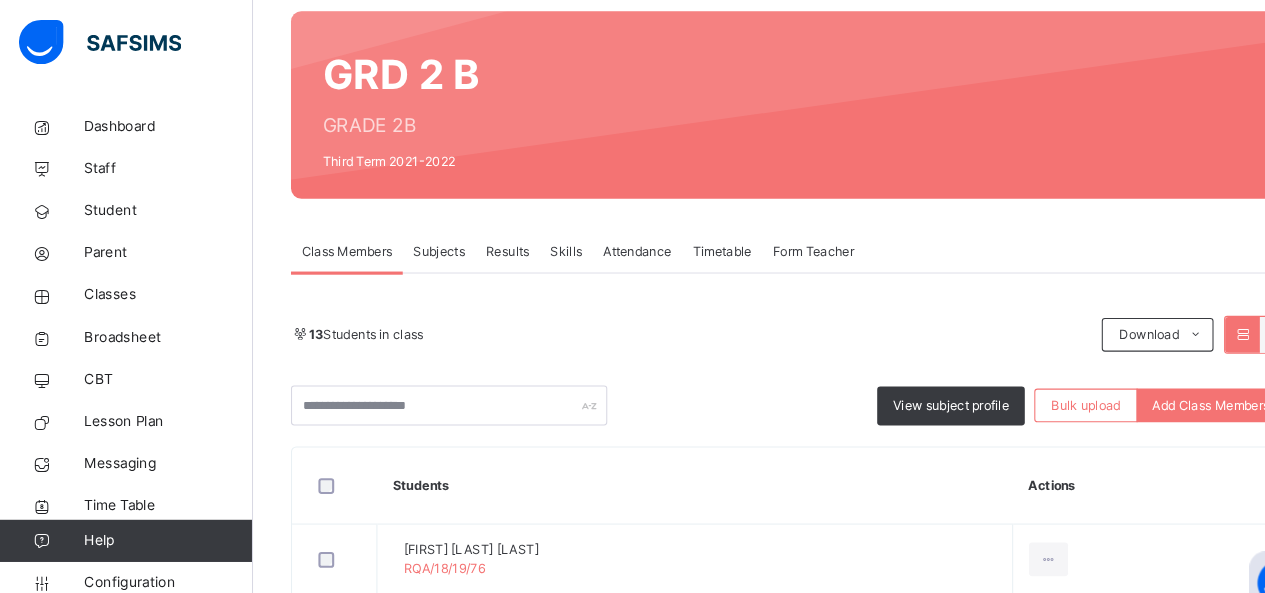 scroll, scrollTop: 154, scrollLeft: 0, axis: vertical 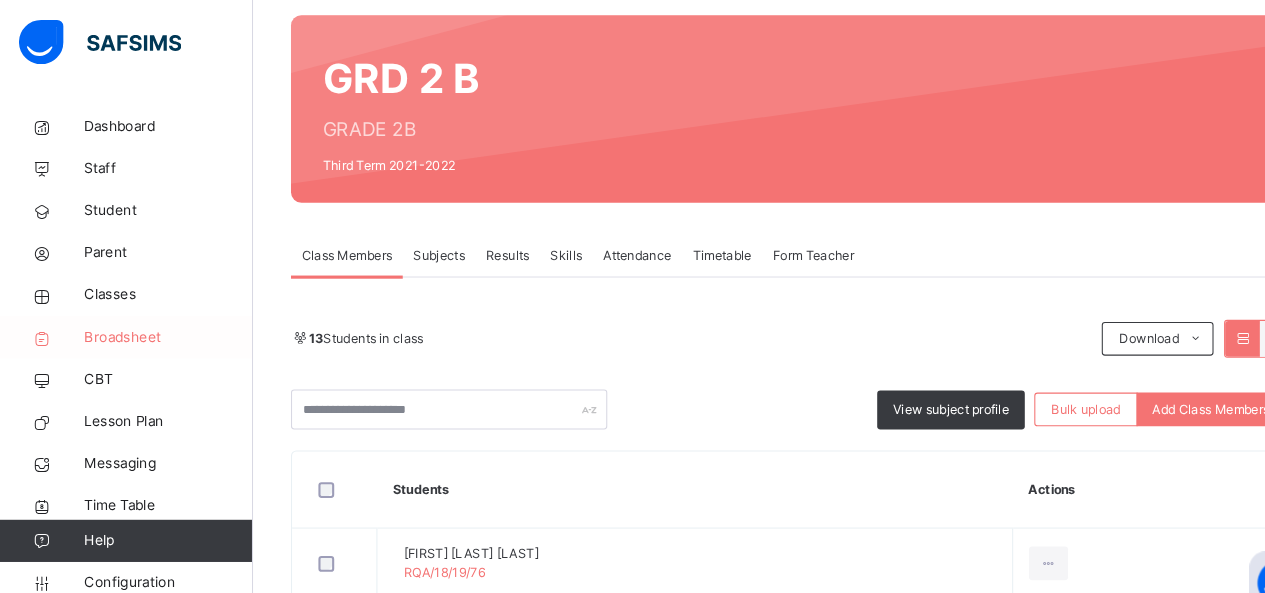 click on "Broadsheet" at bounding box center [160, 320] 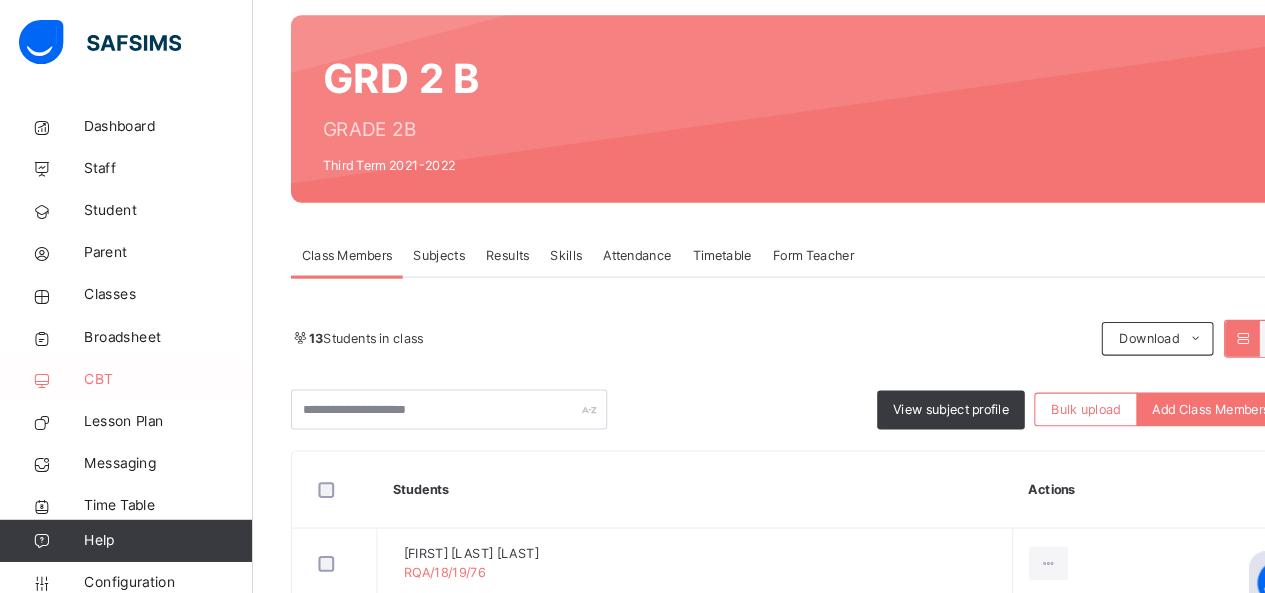 drag, startPoint x: 135, startPoint y: 324, endPoint x: 135, endPoint y: 354, distance: 30 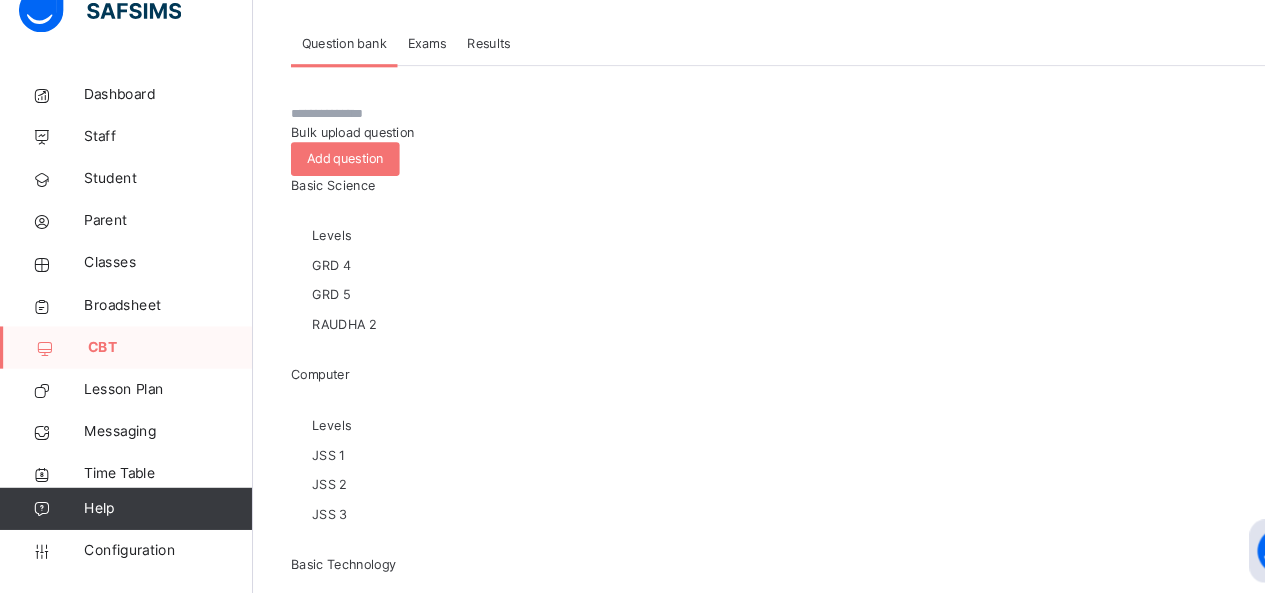 scroll, scrollTop: 80, scrollLeft: 0, axis: vertical 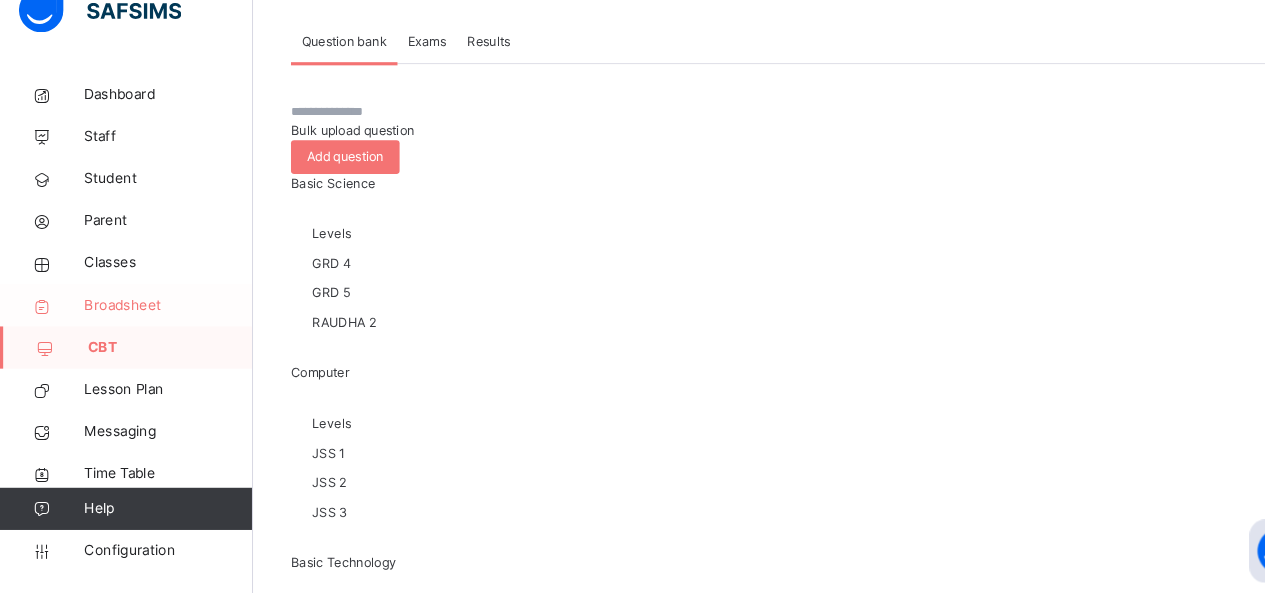 click on "Broadsheet" at bounding box center [160, 320] 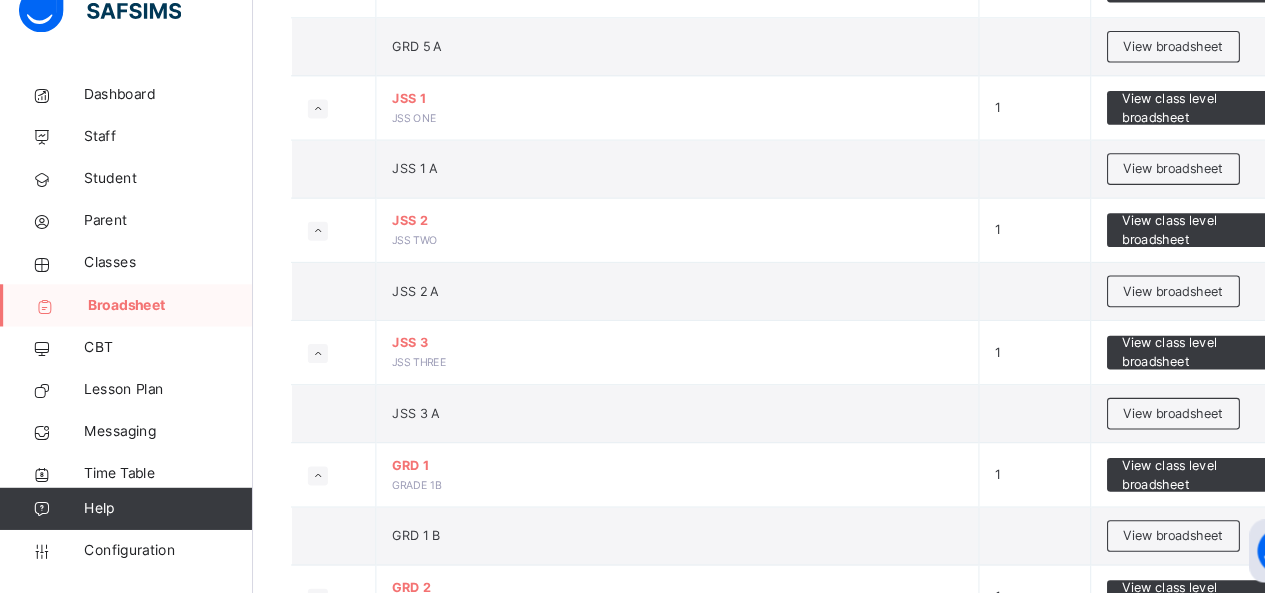 scroll, scrollTop: 1320, scrollLeft: 0, axis: vertical 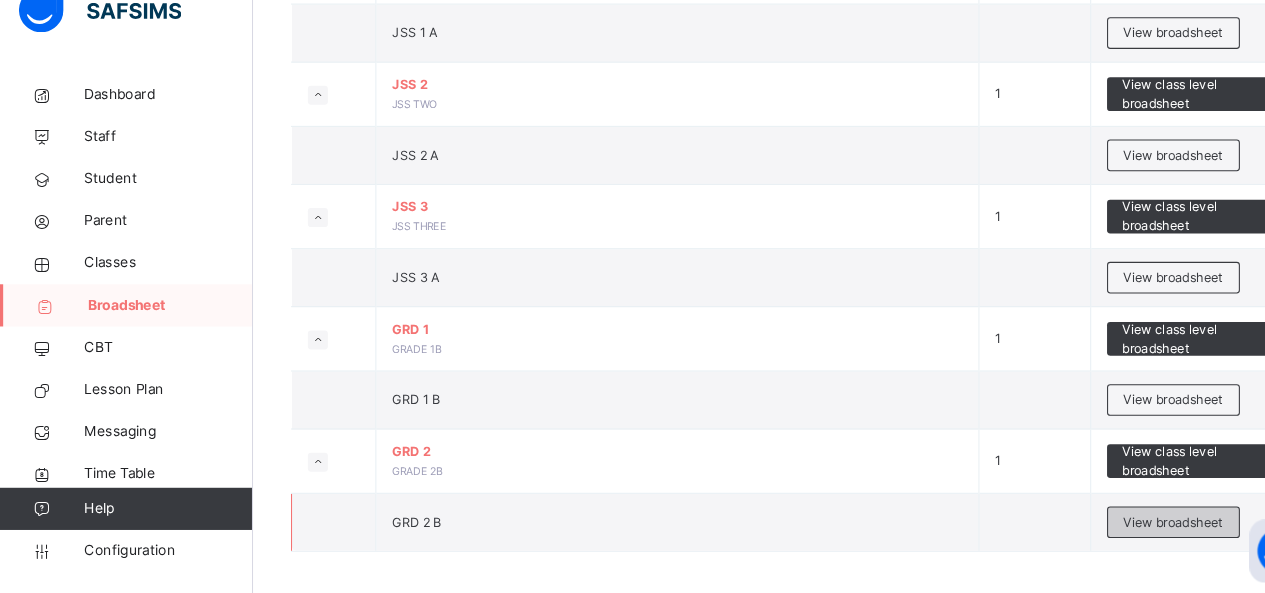 click on "View broadsheet" at bounding box center (1113, 526) 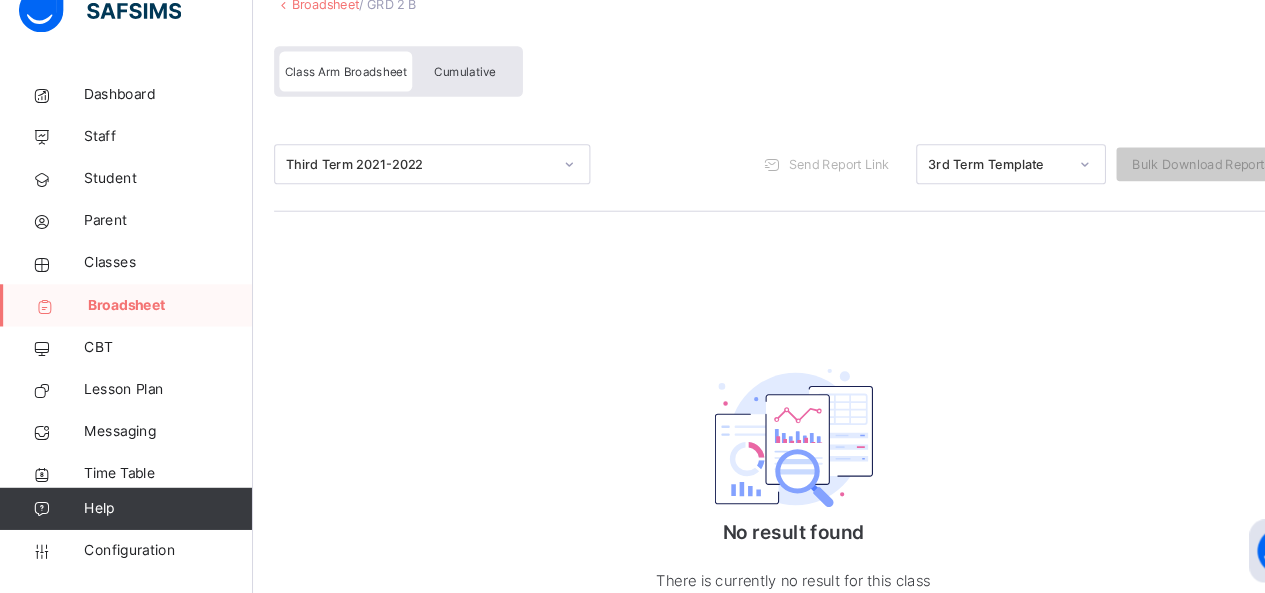 scroll, scrollTop: 154, scrollLeft: 0, axis: vertical 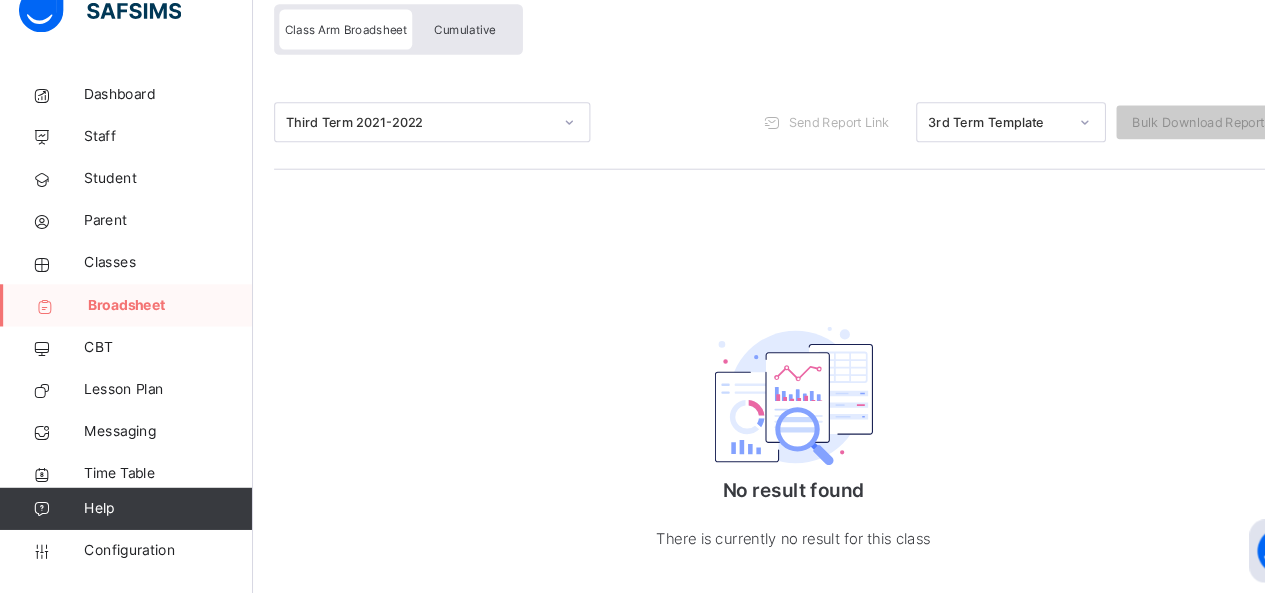click on "Broadsheet" at bounding box center (161, 320) 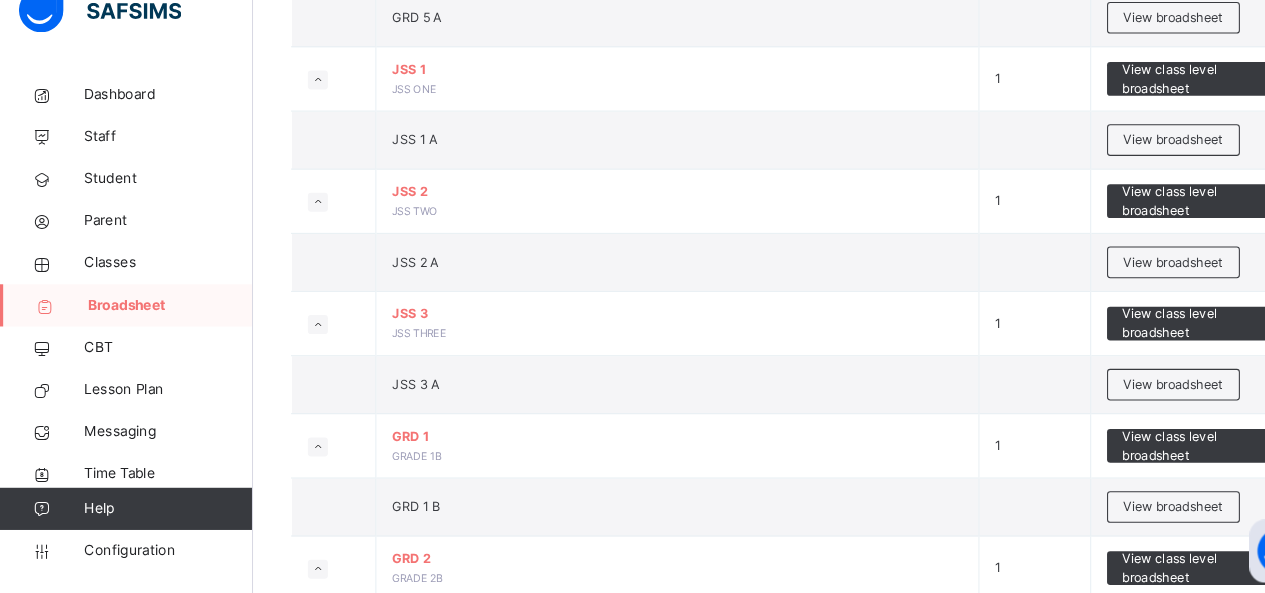 scroll, scrollTop: 1320, scrollLeft: 0, axis: vertical 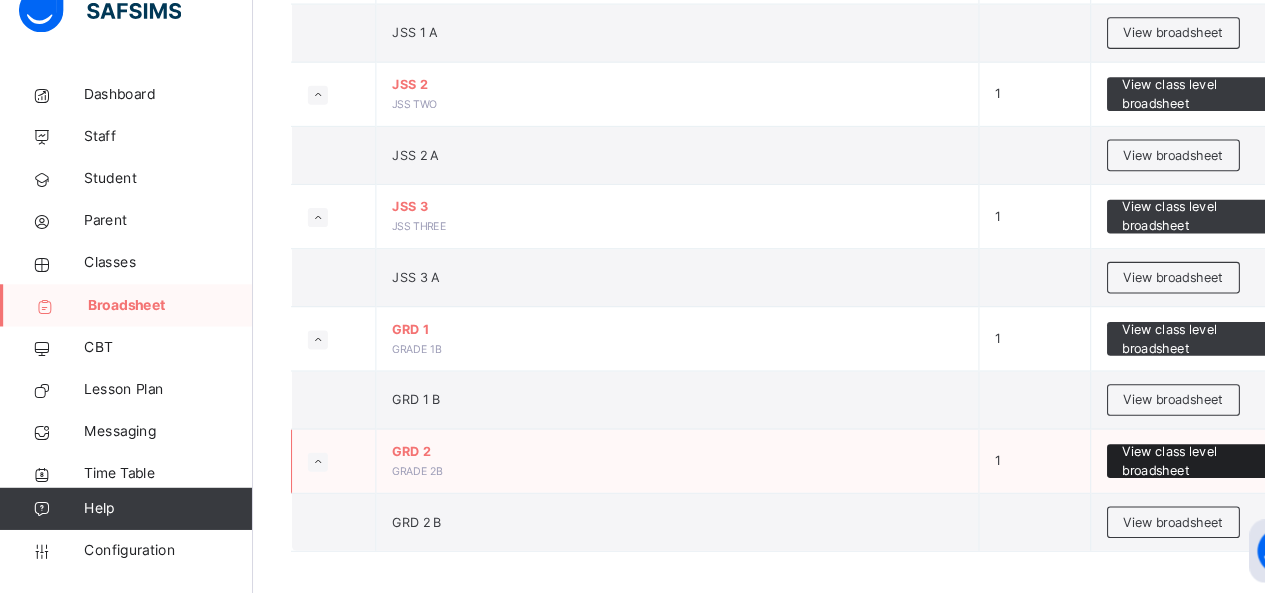 click on "View class level broadsheet" at bounding box center [1132, 468] 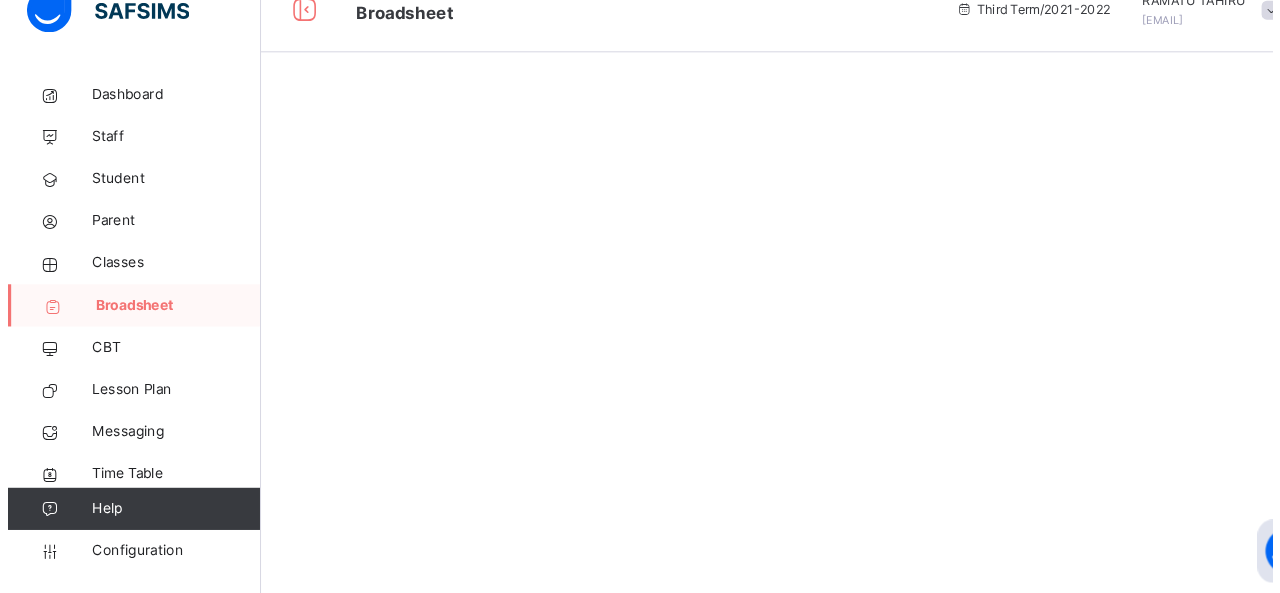 scroll, scrollTop: 0, scrollLeft: 0, axis: both 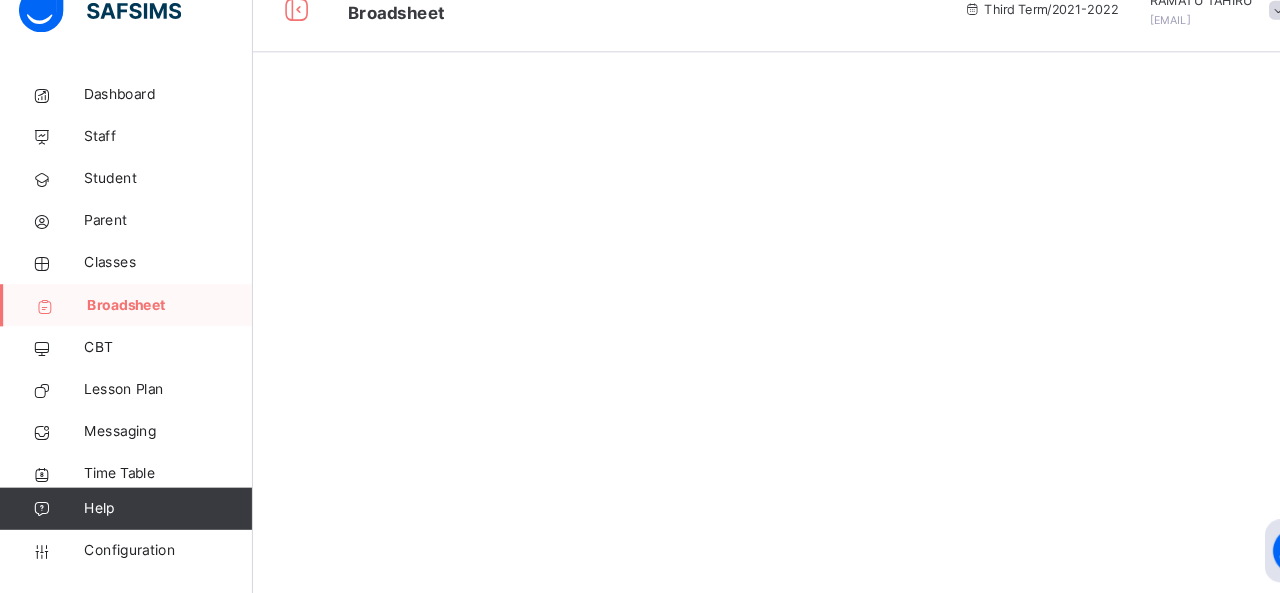 click at bounding box center (760, 296) 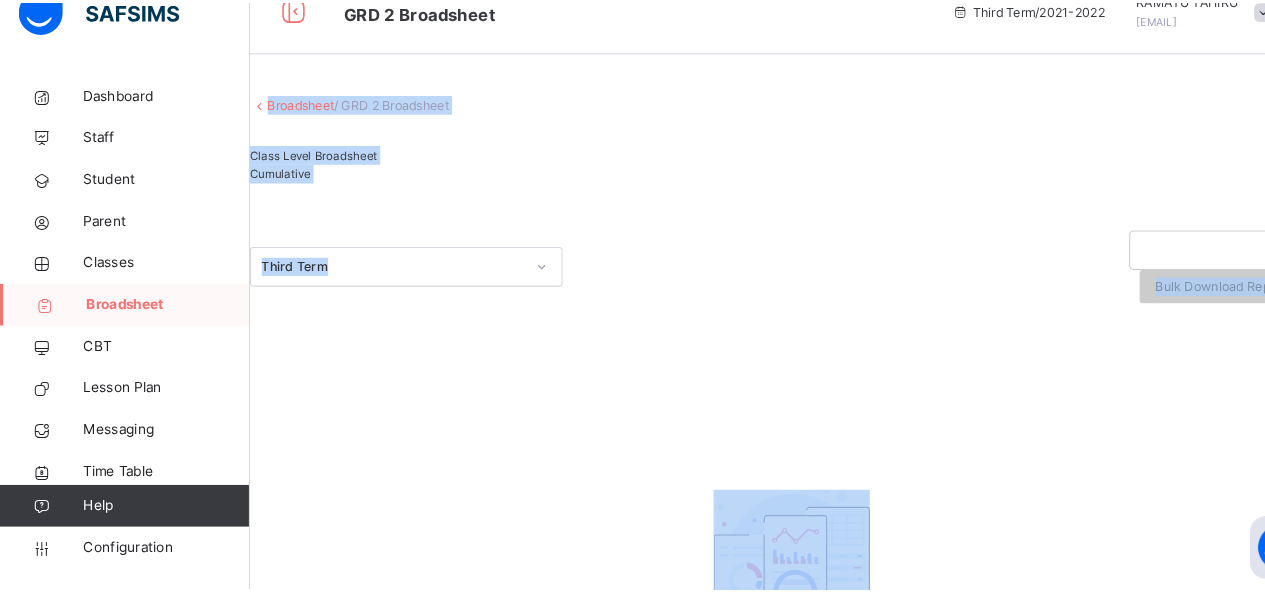 scroll, scrollTop: 264, scrollLeft: 0, axis: vertical 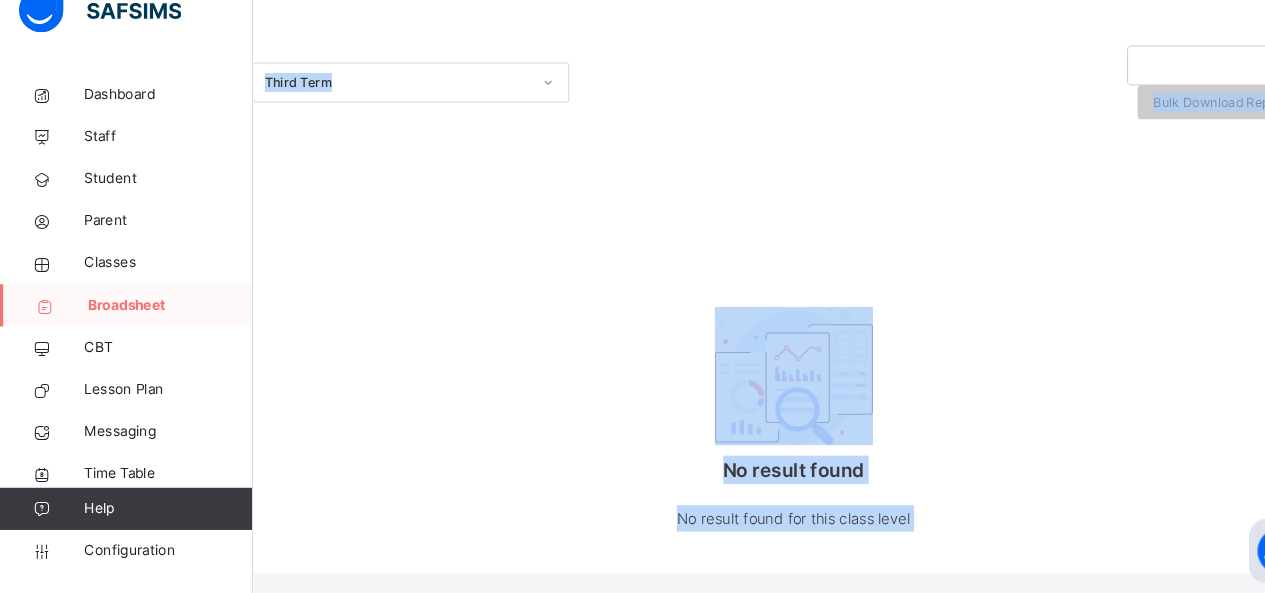 click on "No result found No result found for this class level" at bounding box center (753, 421) 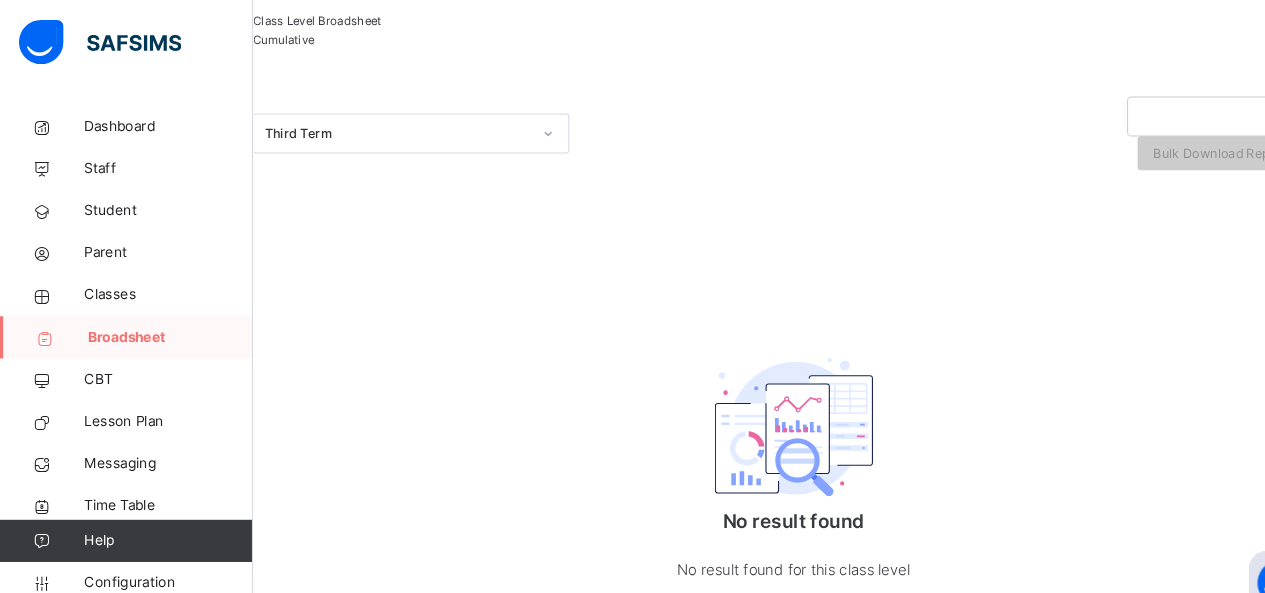 scroll, scrollTop: 214, scrollLeft: 0, axis: vertical 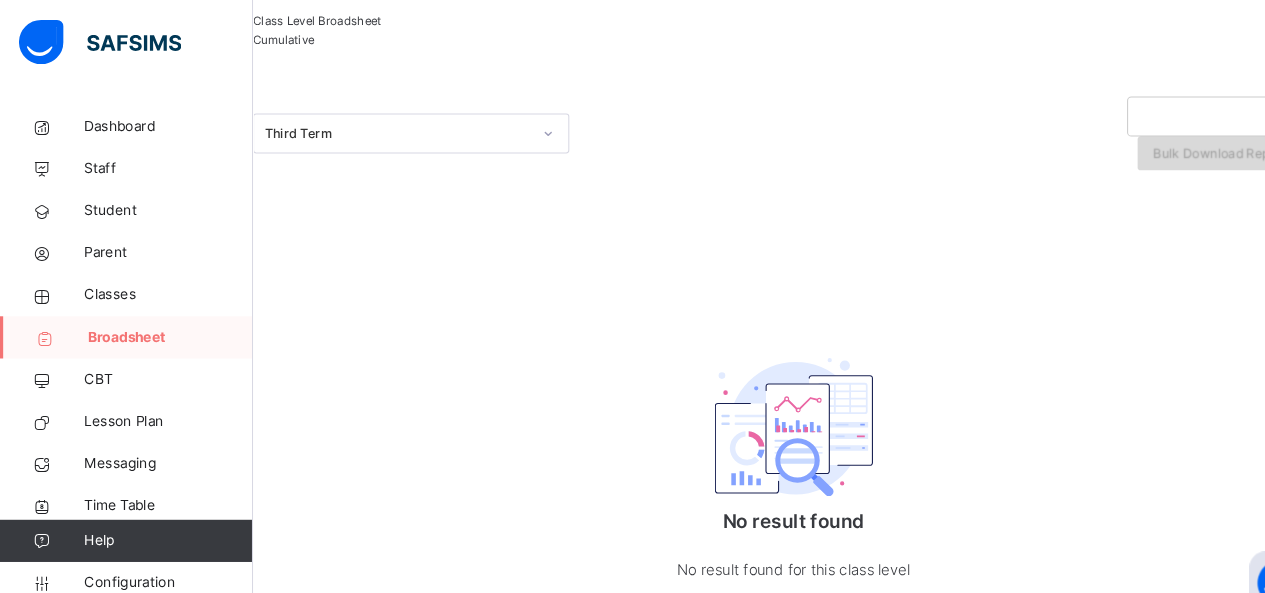 click on "Bulk Download Reportsheet" at bounding box center (1172, 146) 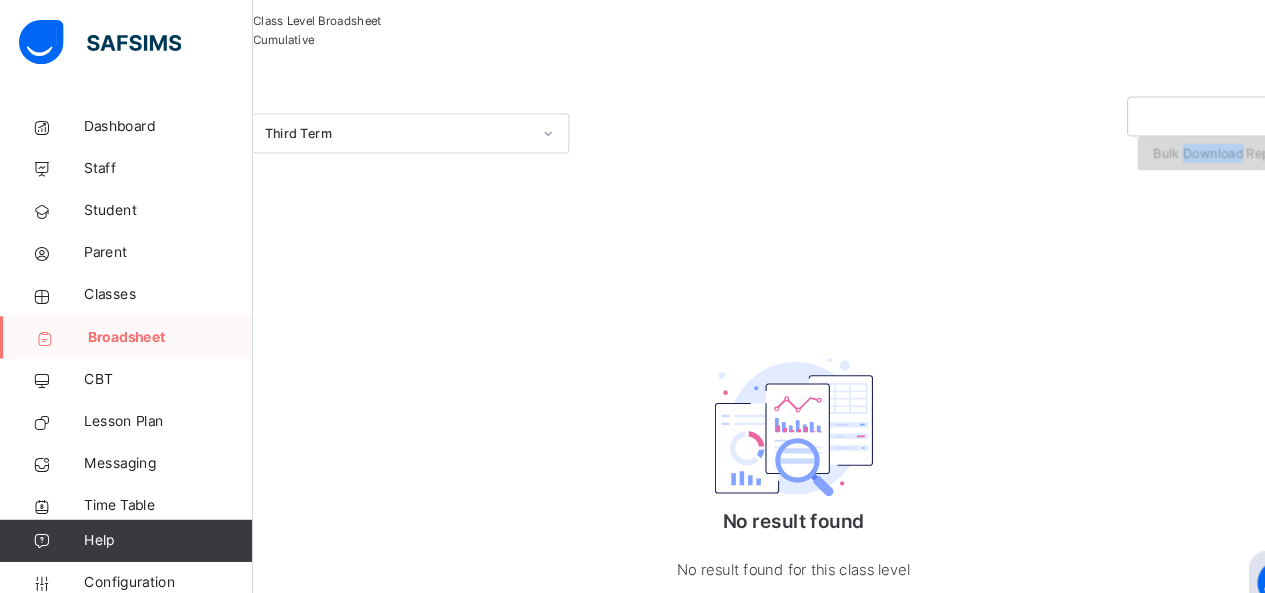 click on "Bulk Download Reportsheet" at bounding box center [1172, 146] 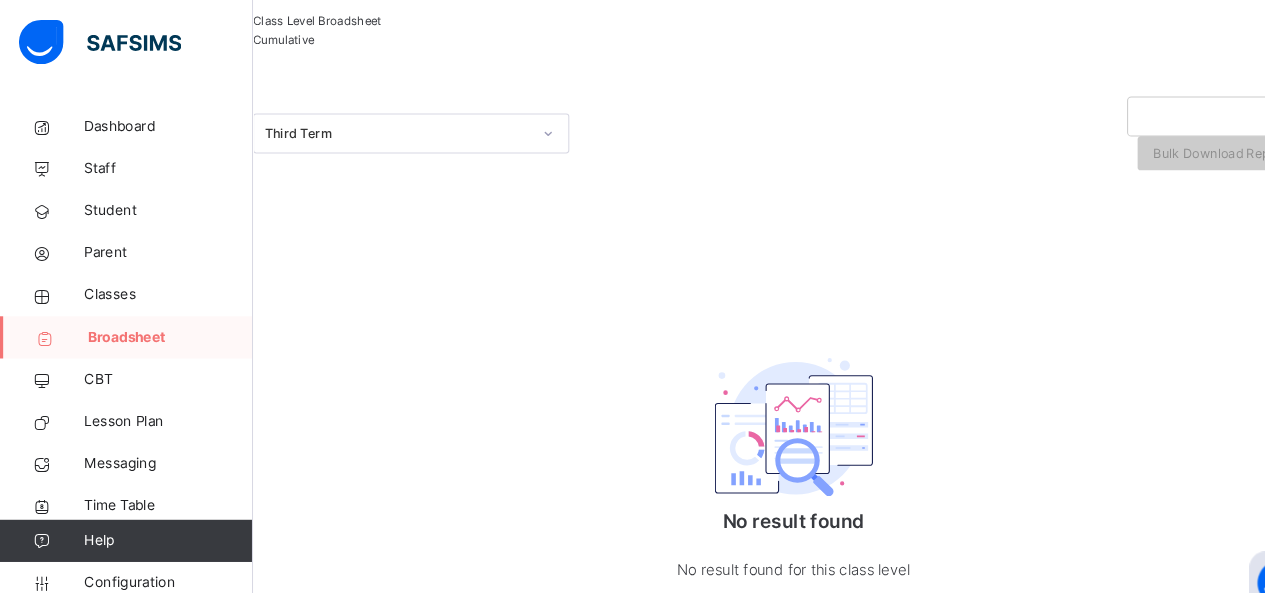 click on "Broadsheet / GRD 2 Broadsheet Class Level Broadsheet Cumulative Third Term Bulk Download Reportsheet No result found No result found for this class level undefined undefined Pending View Reportsheet Position /undefined Final Grade Total Score Final Average No. of Subjects No. in Class Class Average High. Average in Class Low. Average in Class Assessments Subjects Total Grade Position Out of Class average Form Teacher's comment Head Teacher's comment Close Approve Student Results" at bounding box center [752, 268] 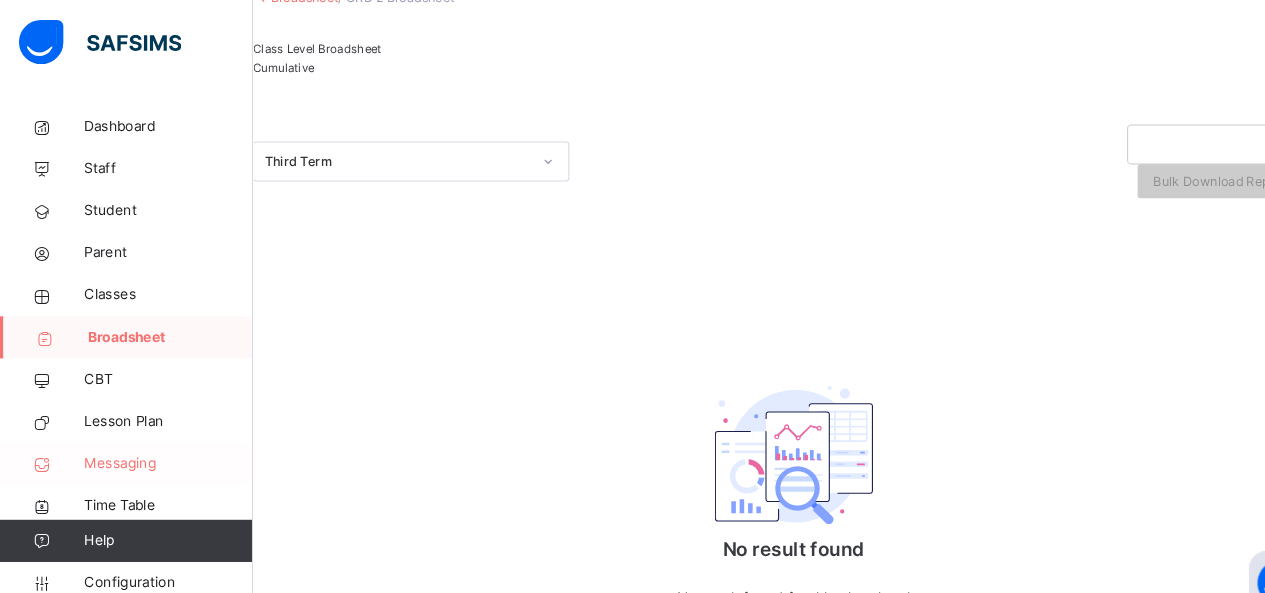 scroll, scrollTop: 94, scrollLeft: 0, axis: vertical 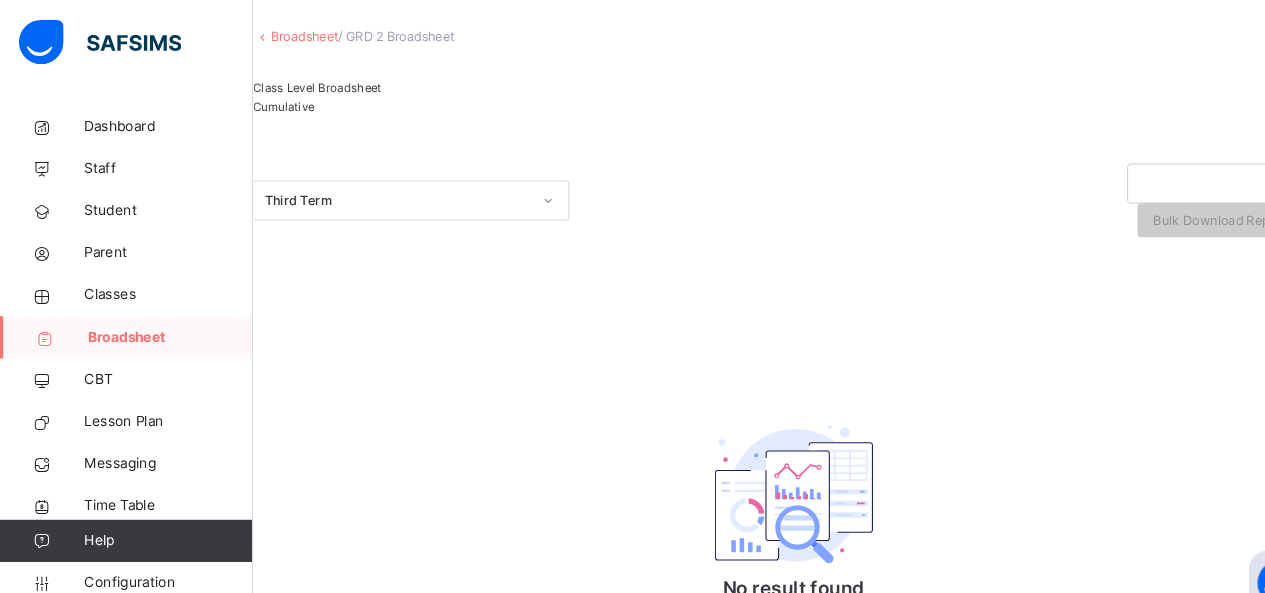 click on "Broadsheet" at bounding box center (289, 34) 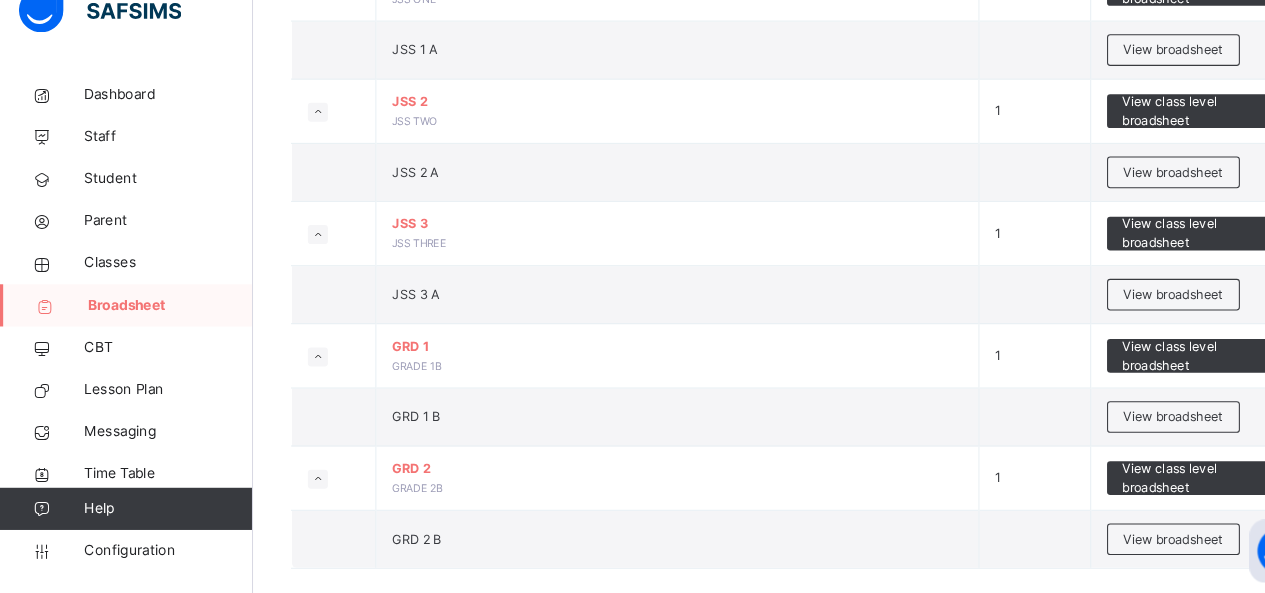 scroll, scrollTop: 1320, scrollLeft: 0, axis: vertical 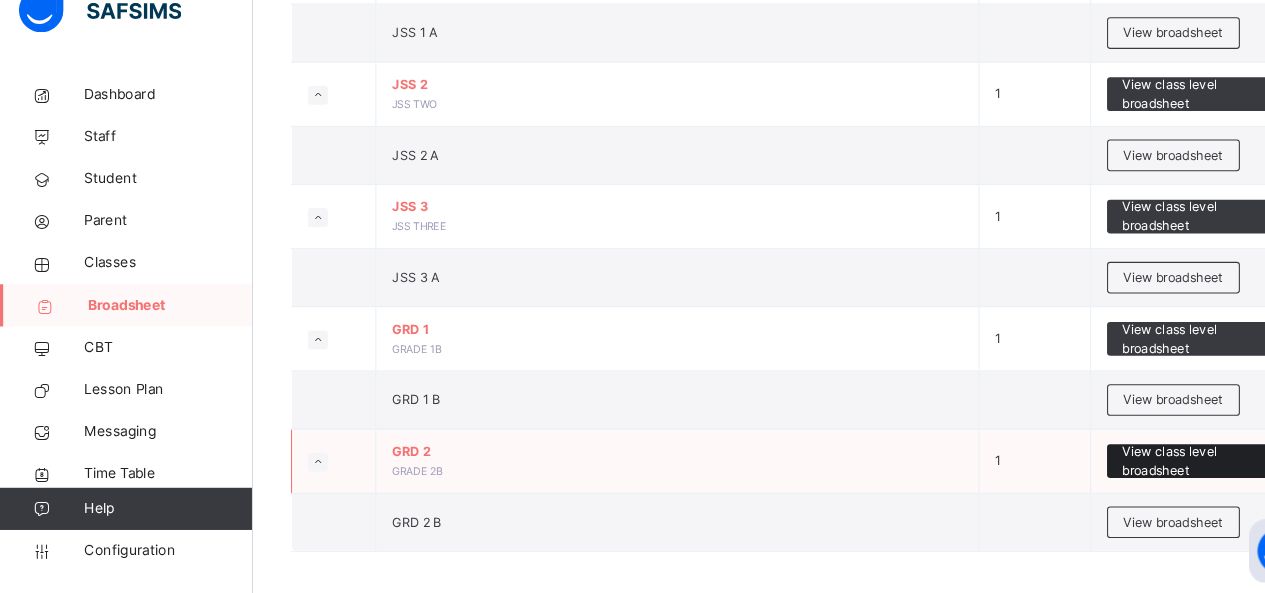 click on "View class level broadsheet" at bounding box center (1132, 468) 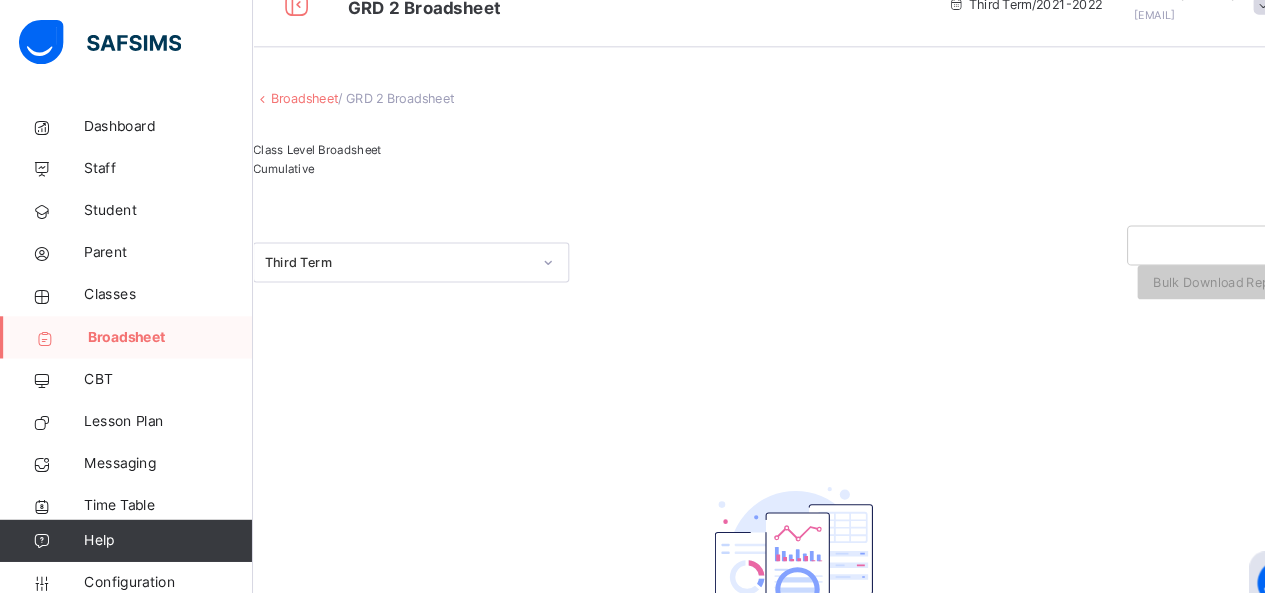 scroll, scrollTop: 14, scrollLeft: 0, axis: vertical 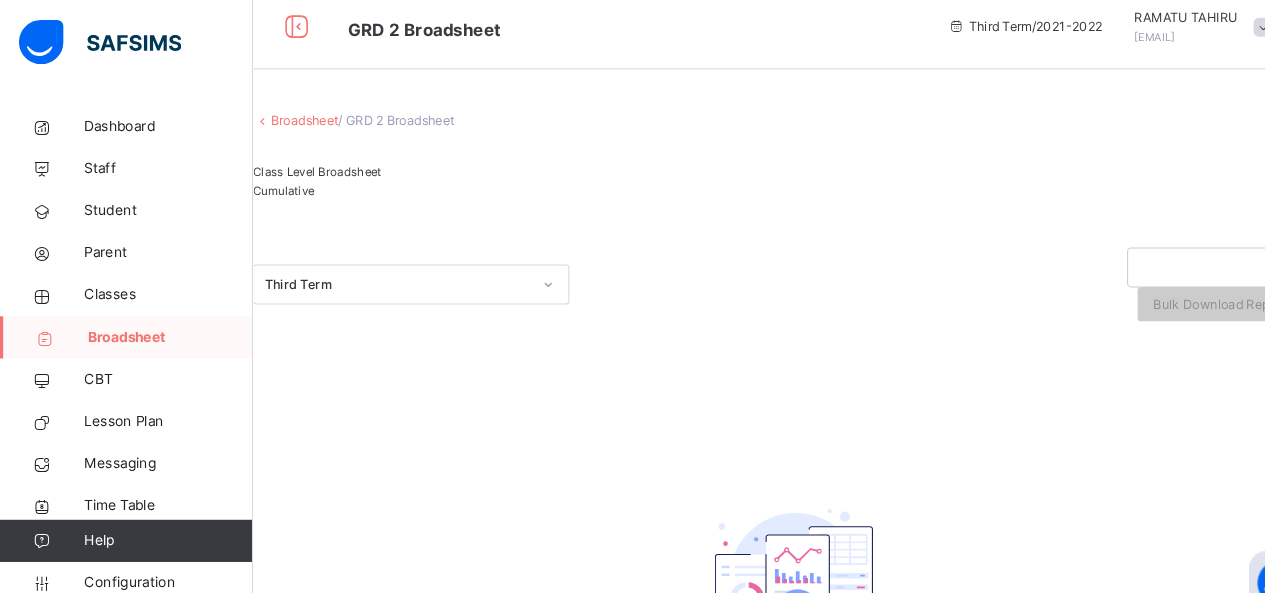 click on "Broadsheet" at bounding box center (289, 114) 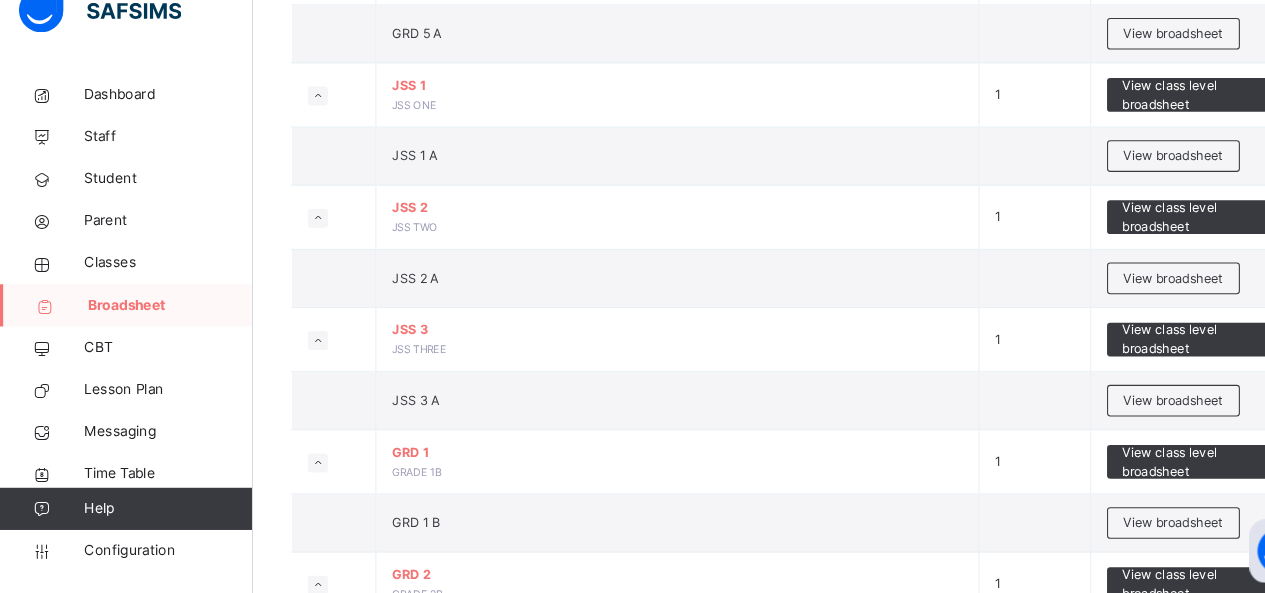 scroll, scrollTop: 1320, scrollLeft: 0, axis: vertical 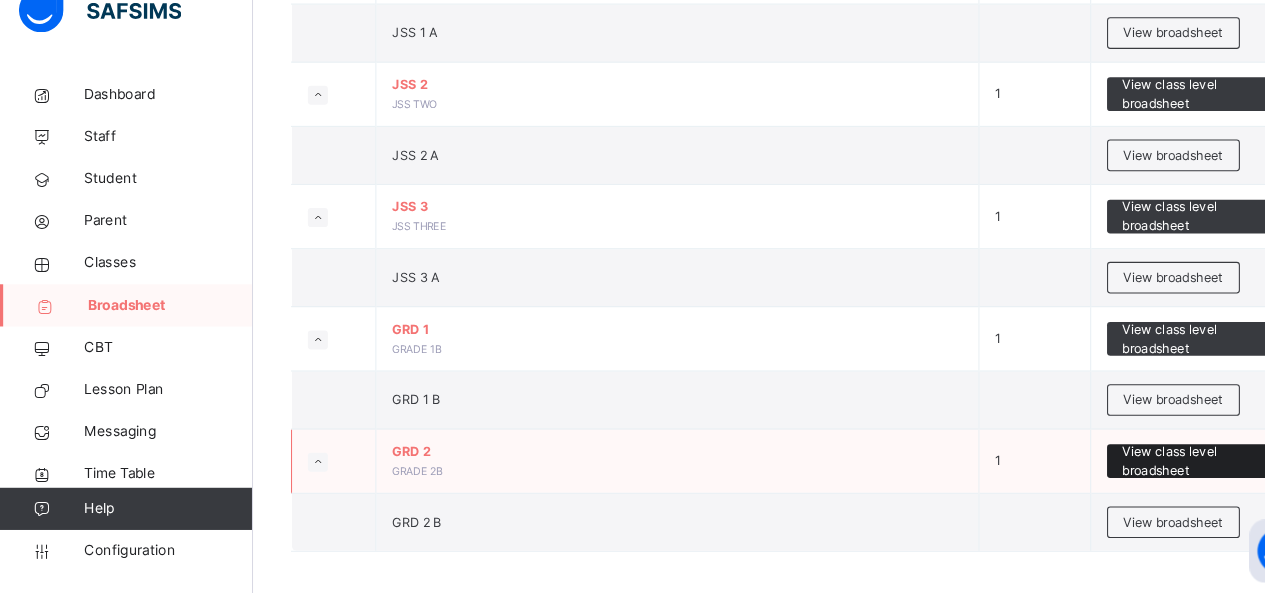 click on "View class level broadsheet" at bounding box center [1132, 468] 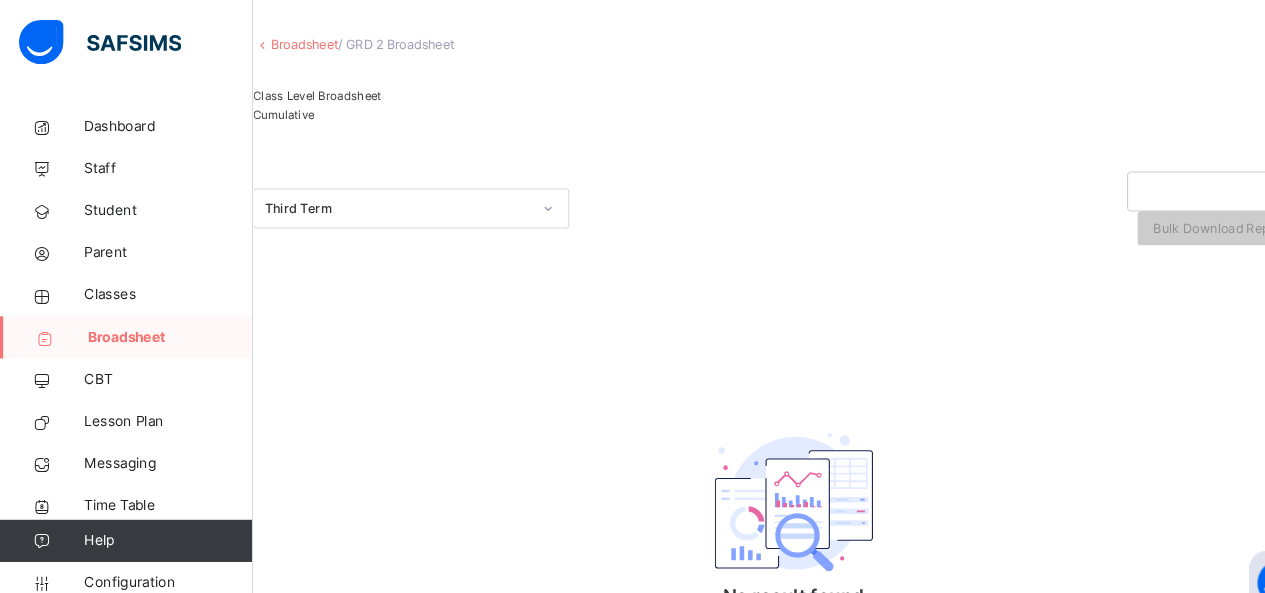 scroll, scrollTop: 54, scrollLeft: 0, axis: vertical 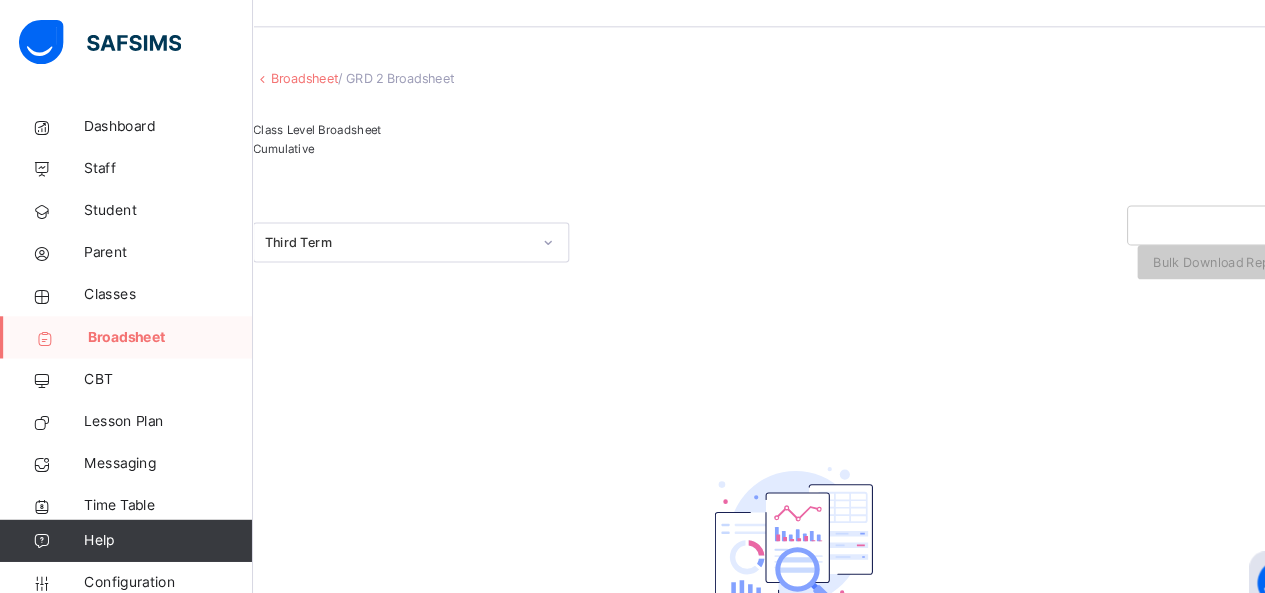click on "Broadsheet" at bounding box center [289, 74] 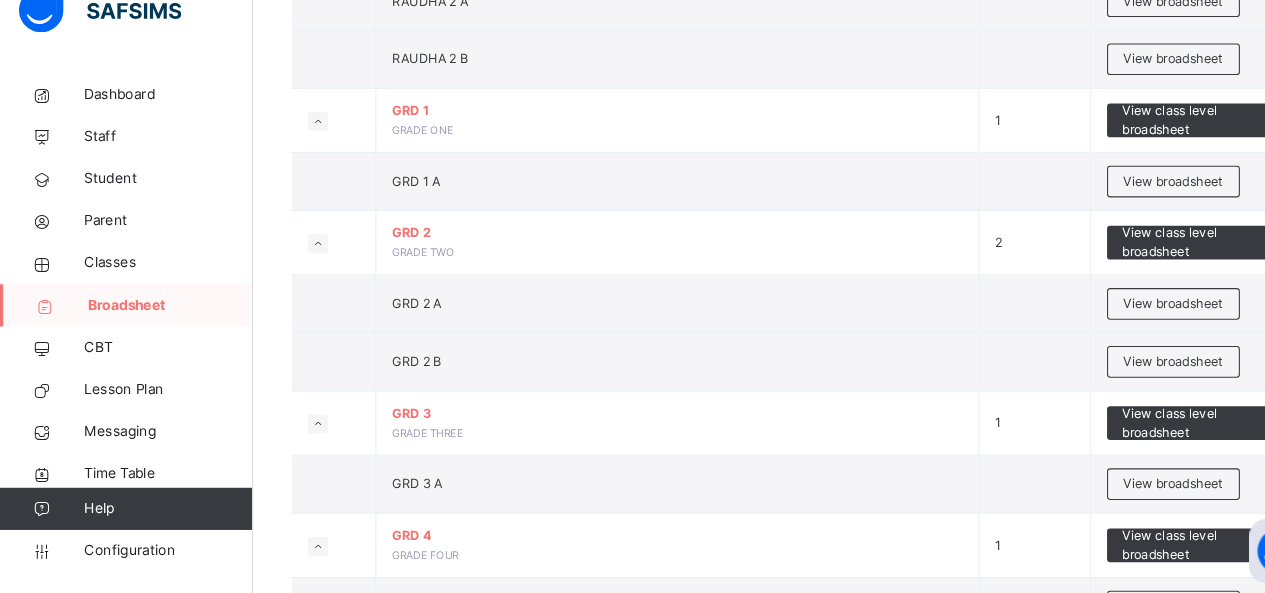 scroll, scrollTop: 584, scrollLeft: 0, axis: vertical 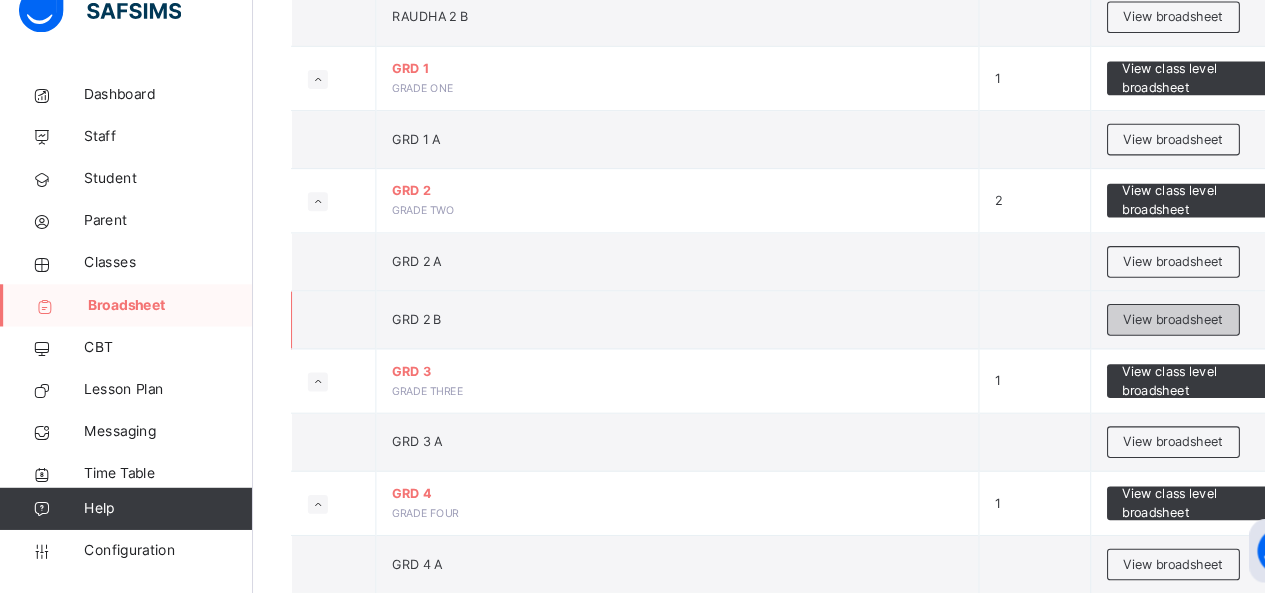 click on "View broadsheet" at bounding box center (1113, 334) 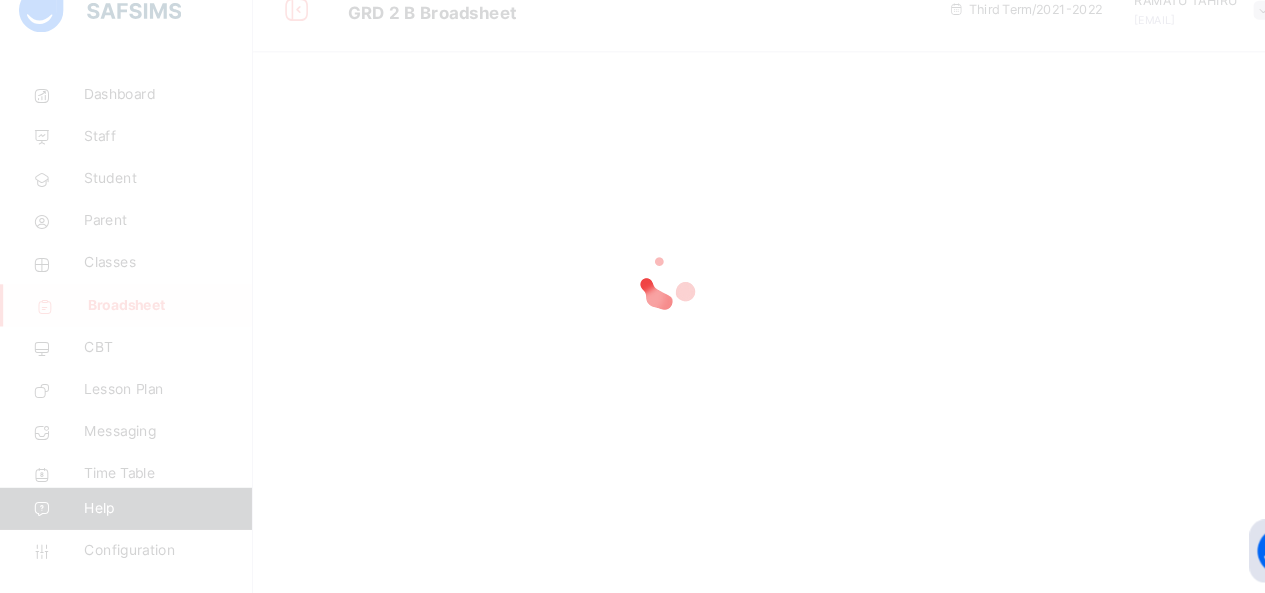 click at bounding box center (632, 296) 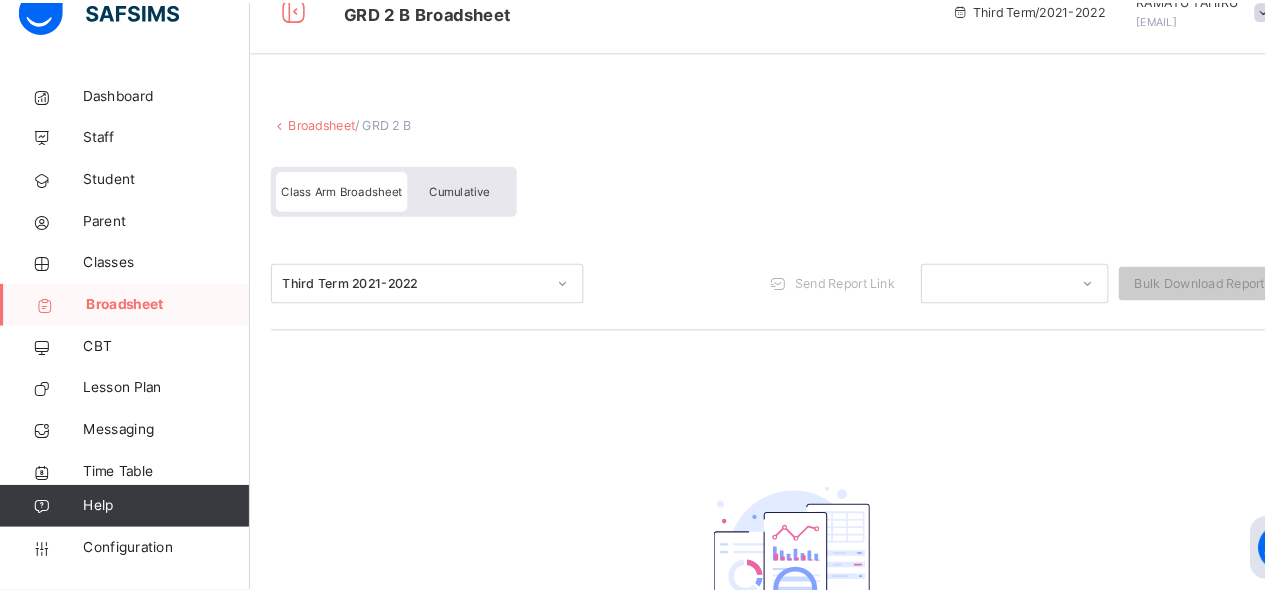 scroll, scrollTop: 194, scrollLeft: 0, axis: vertical 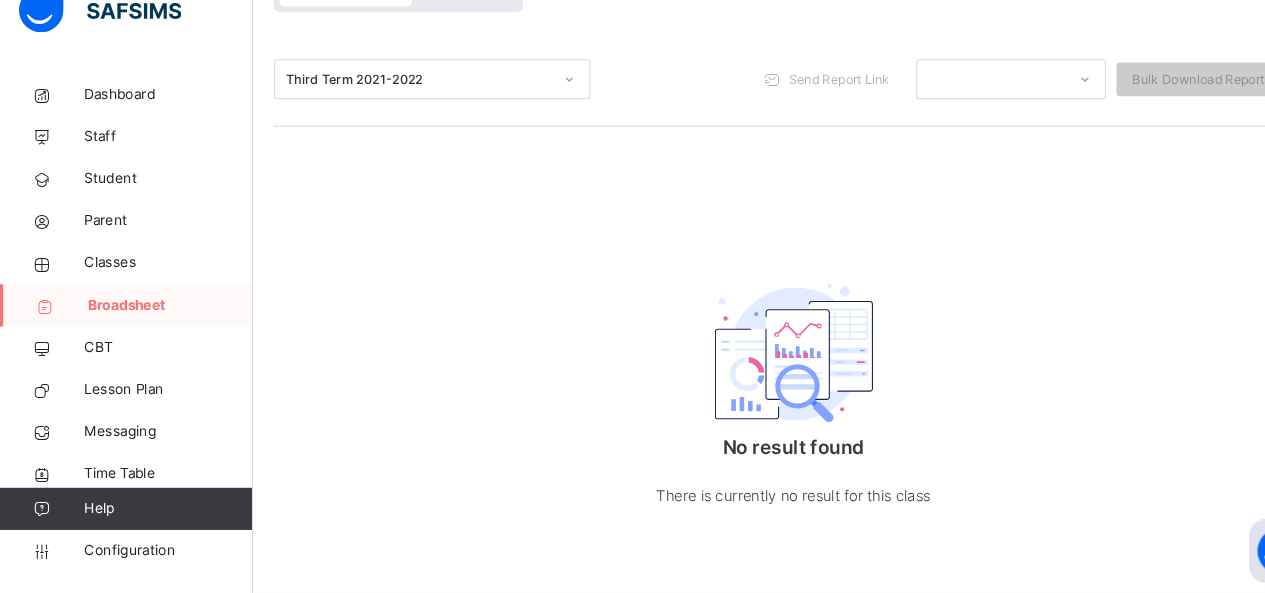 click on "Broadsheet" at bounding box center (161, 320) 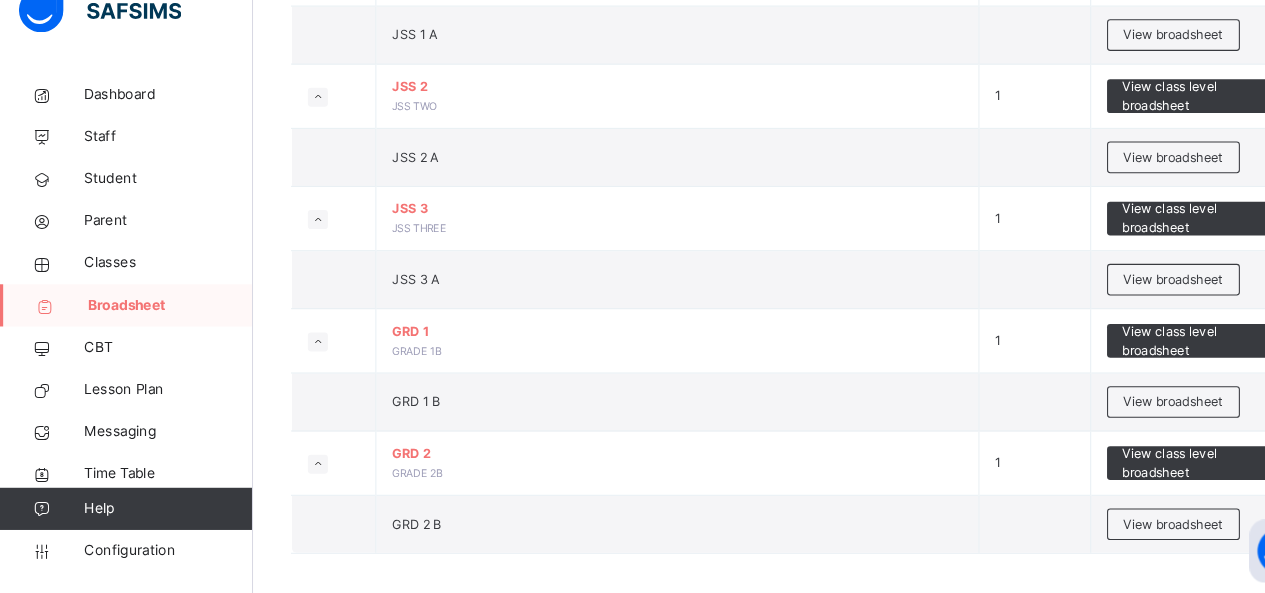 scroll, scrollTop: 1320, scrollLeft: 0, axis: vertical 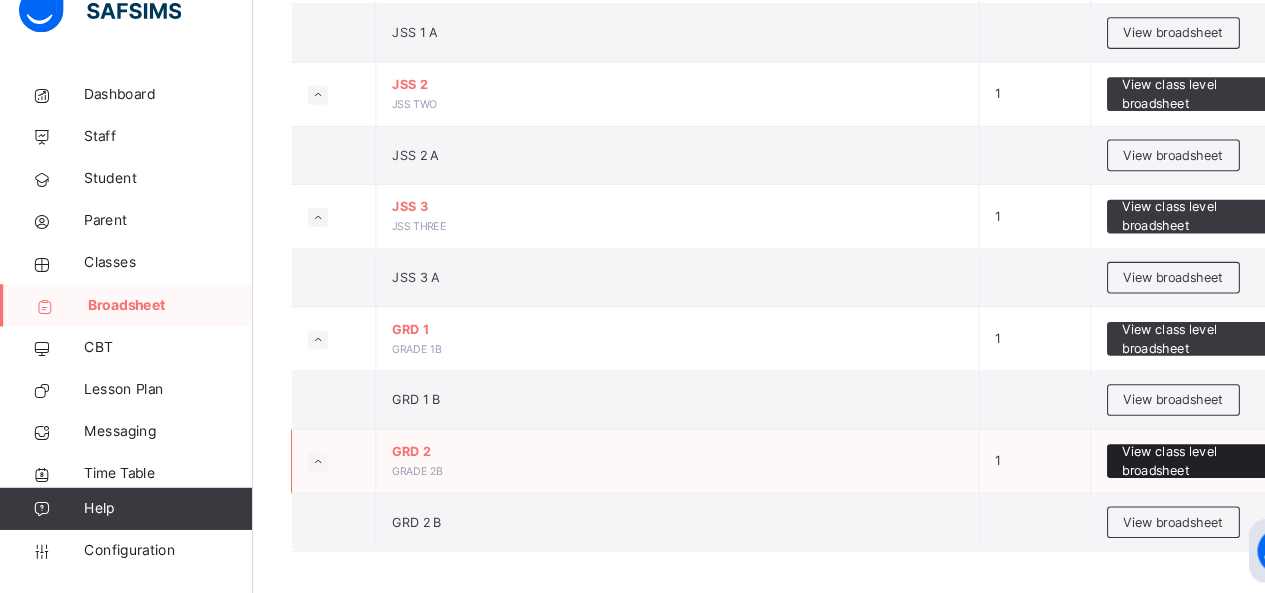 click on "View class level broadsheet" at bounding box center [1132, 468] 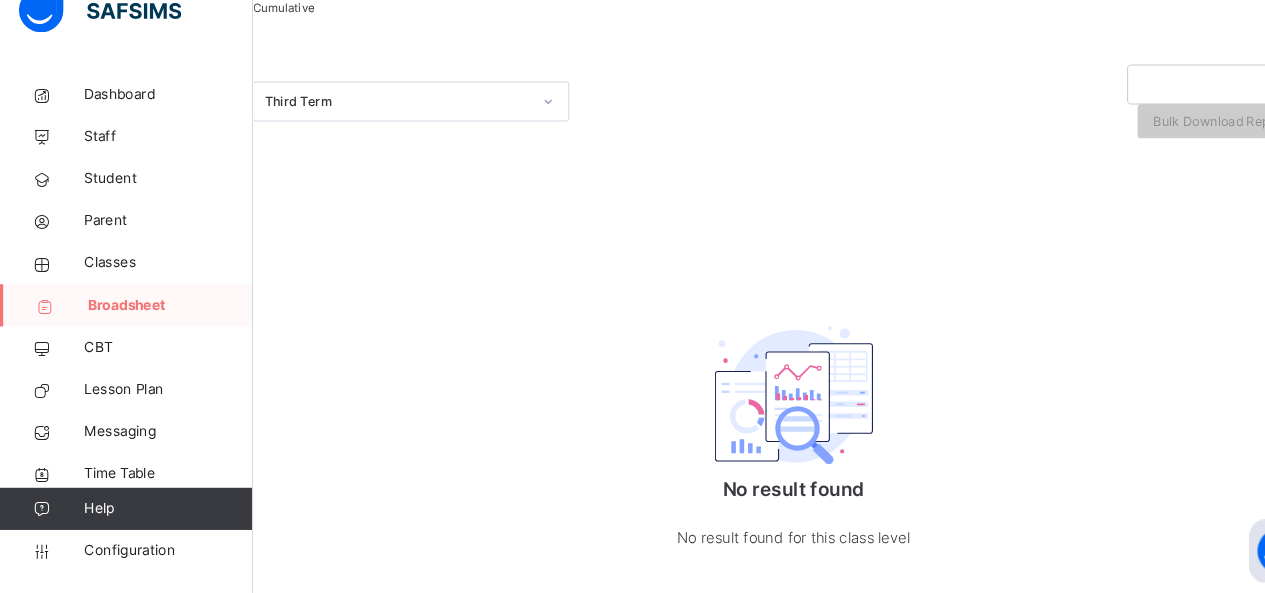 scroll, scrollTop: 264, scrollLeft: 0, axis: vertical 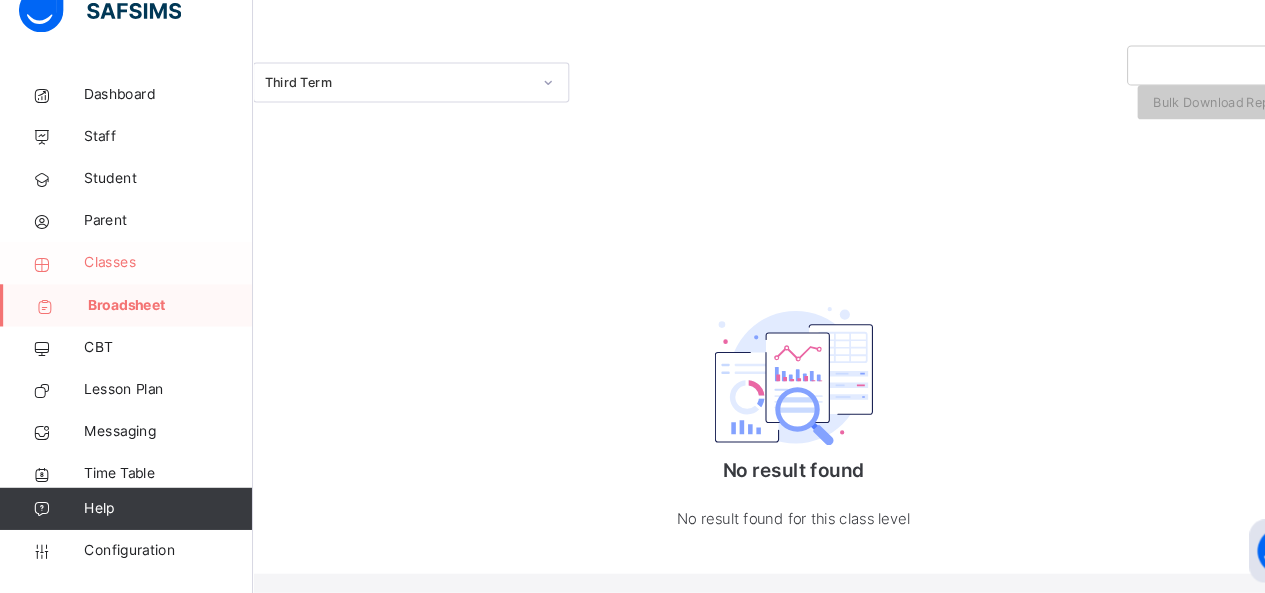 click on "Classes" at bounding box center (160, 280) 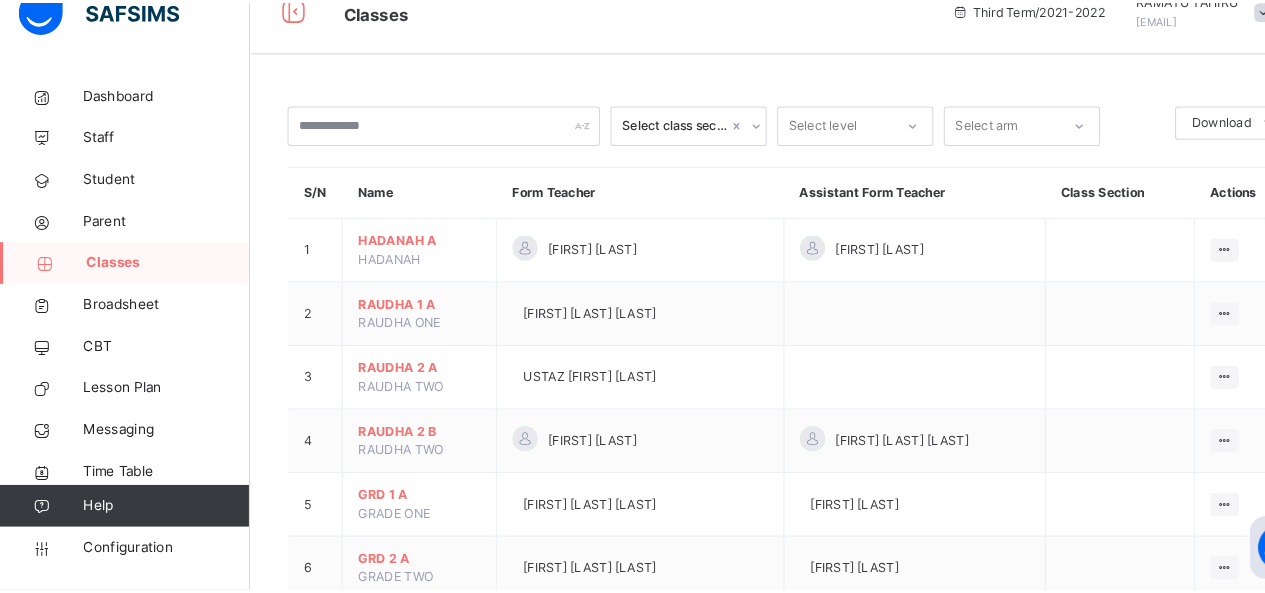 scroll, scrollTop: 264, scrollLeft: 0, axis: vertical 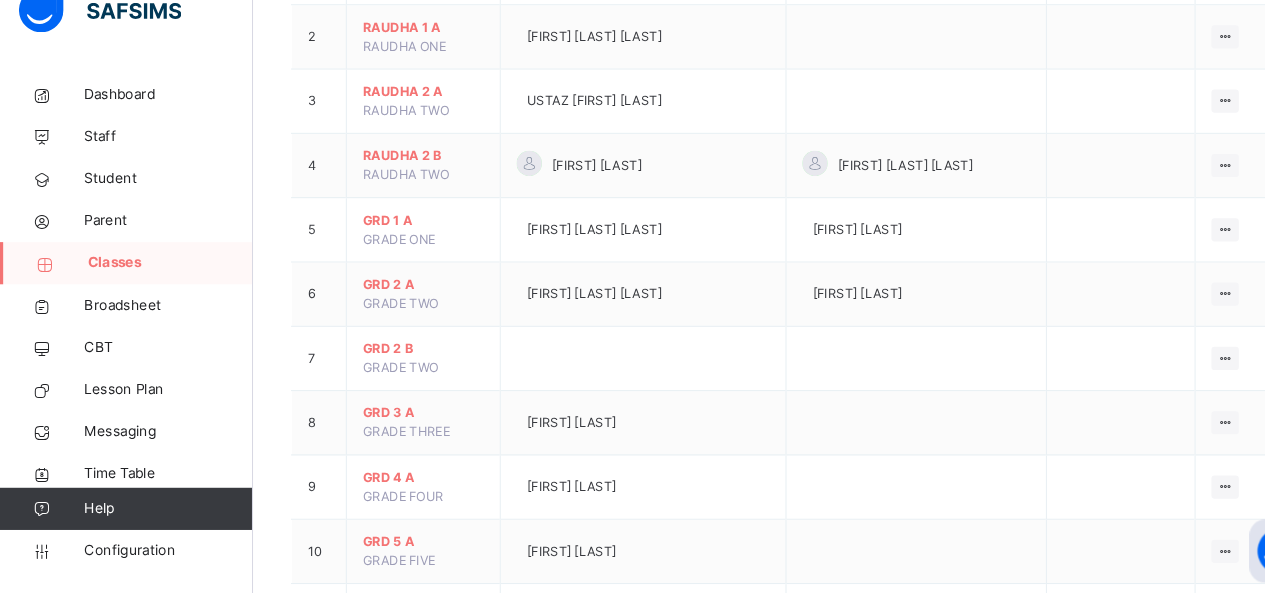 click on "Classes" at bounding box center [161, 280] 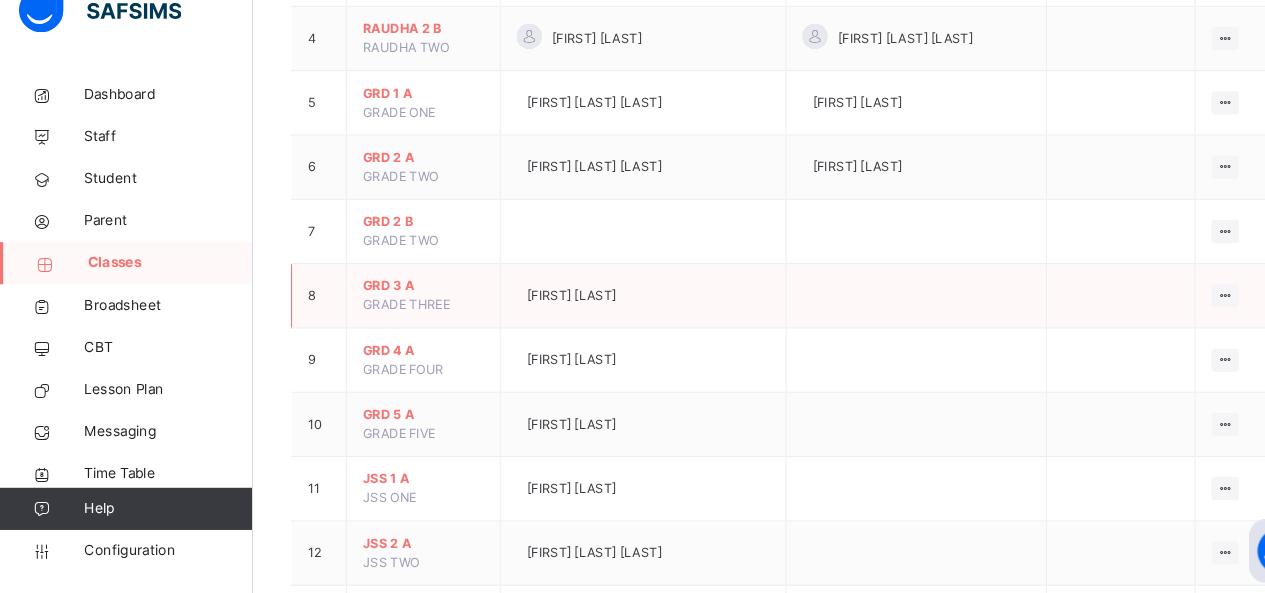 scroll, scrollTop: 604, scrollLeft: 0, axis: vertical 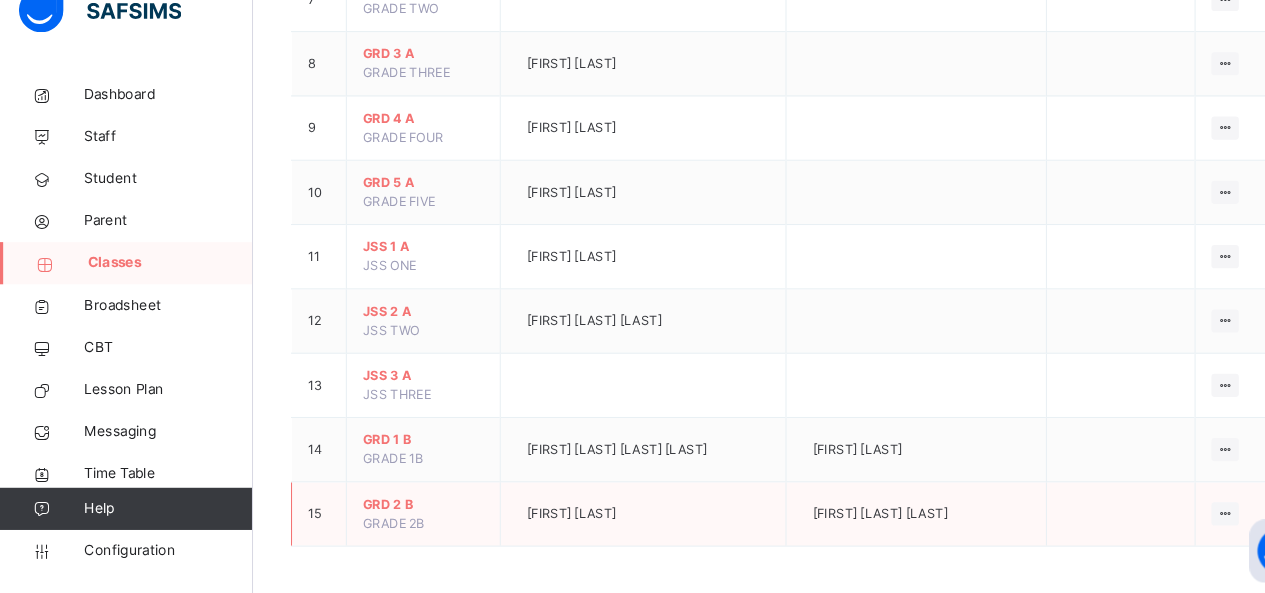 click on "GRD 2   B" at bounding box center (401, 509) 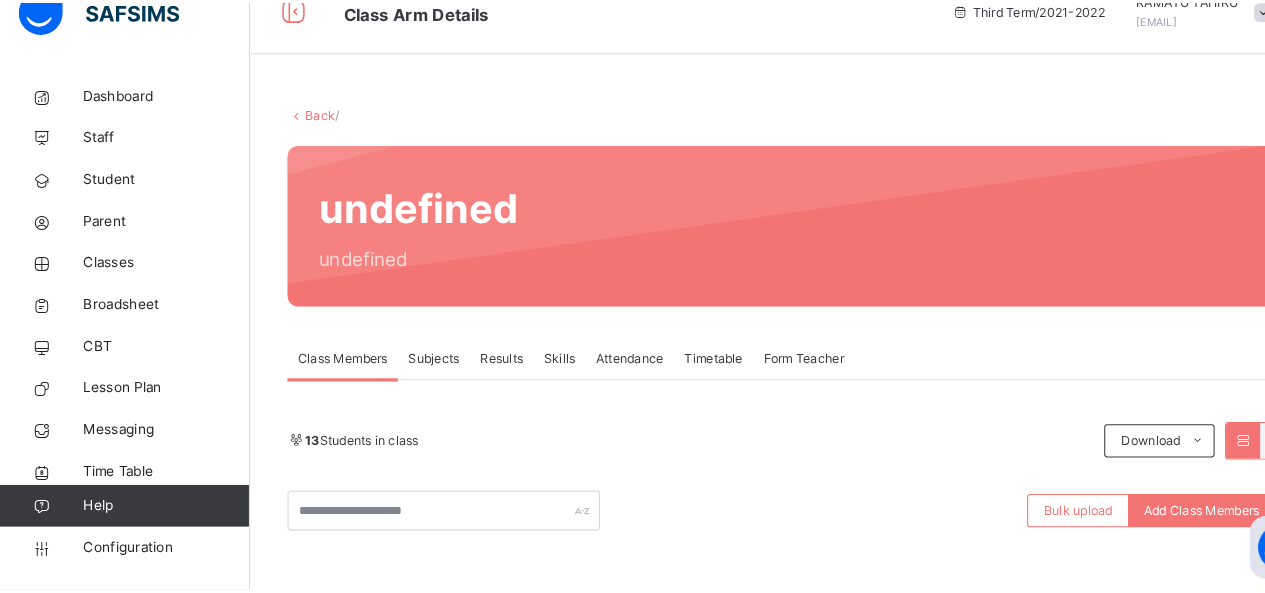 scroll, scrollTop: 370, scrollLeft: 0, axis: vertical 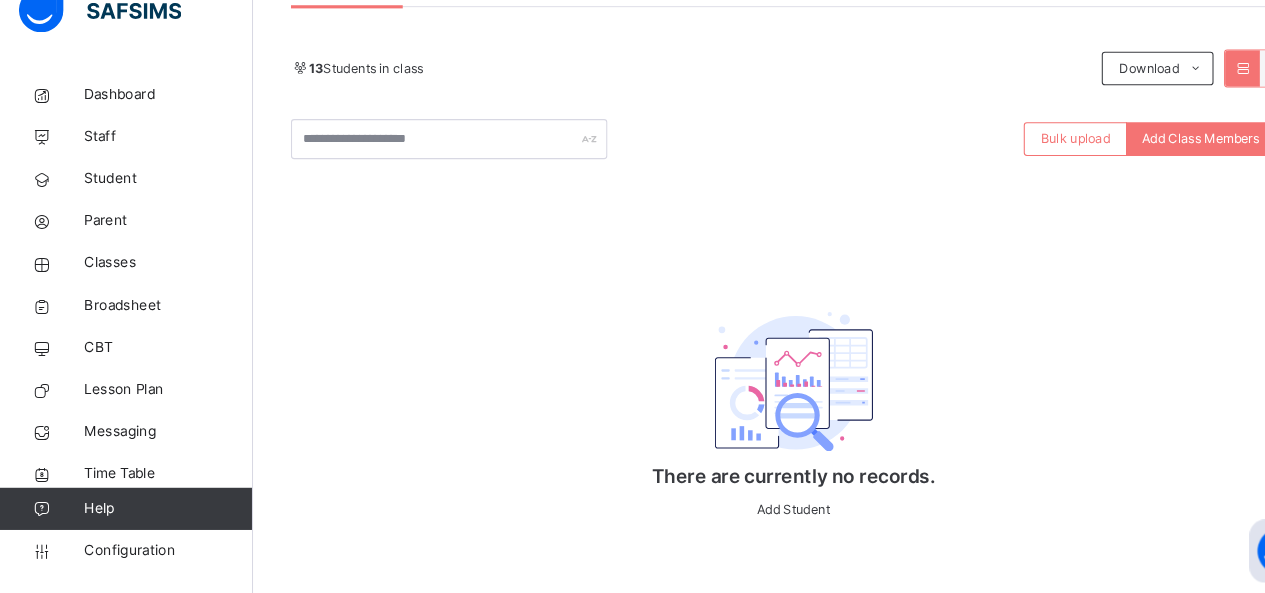 click on "Bulk upload Add Class Members" at bounding box center [752, 162] 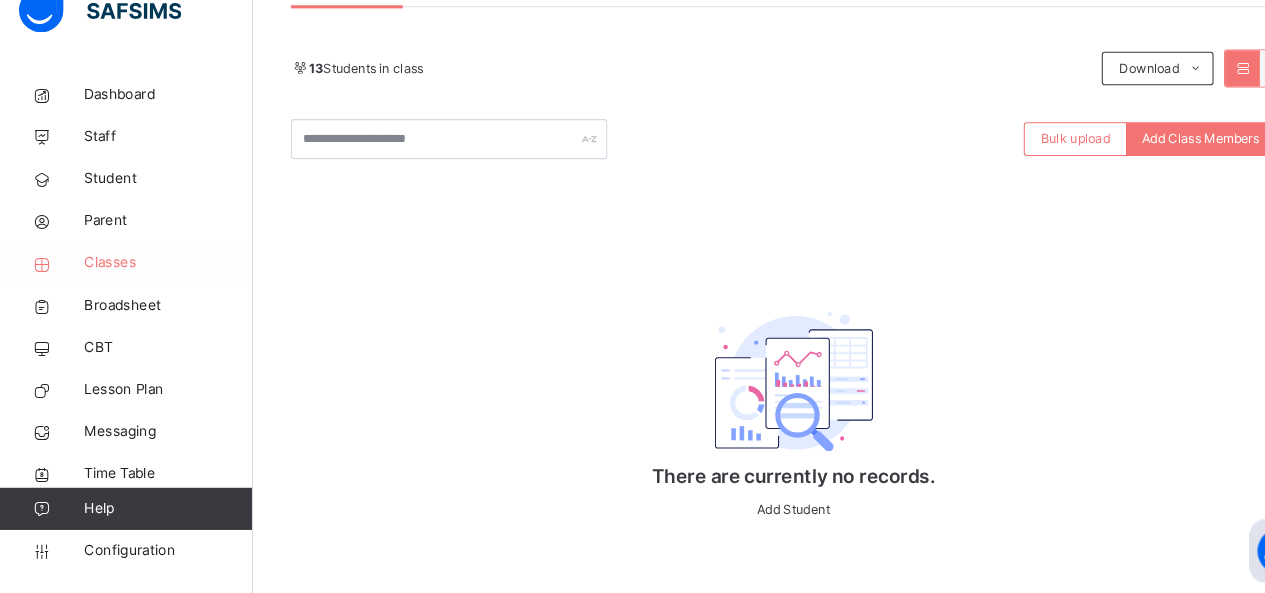 click on "Classes" at bounding box center (160, 280) 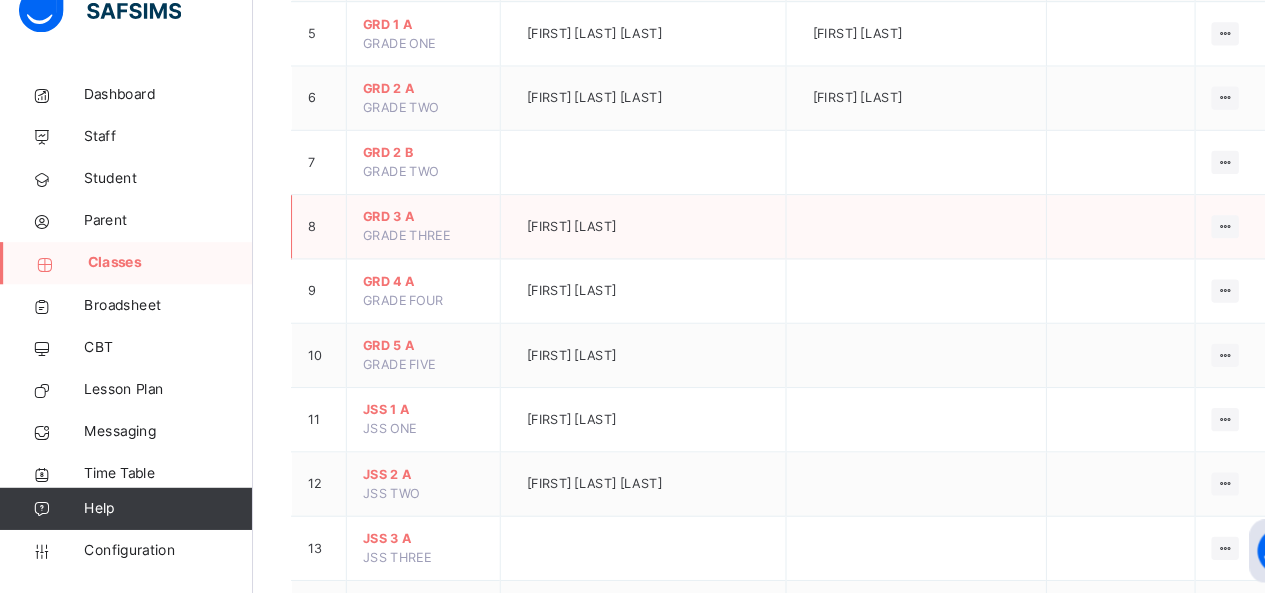 scroll, scrollTop: 490, scrollLeft: 0, axis: vertical 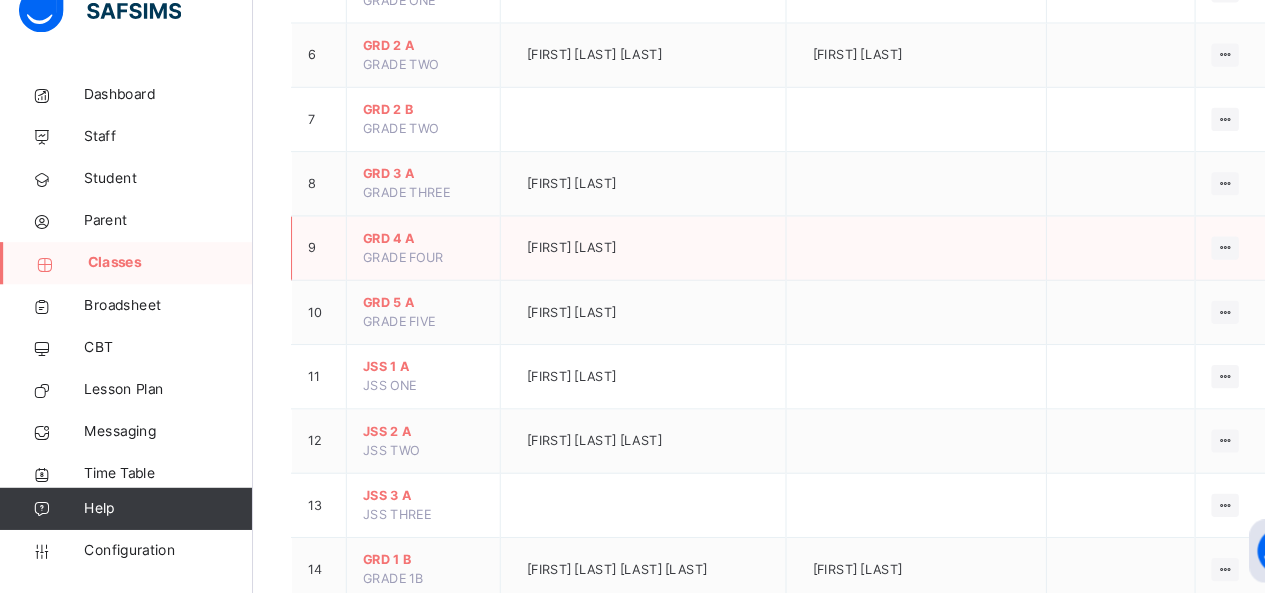 click on "GRD 4   A" at bounding box center (401, 257) 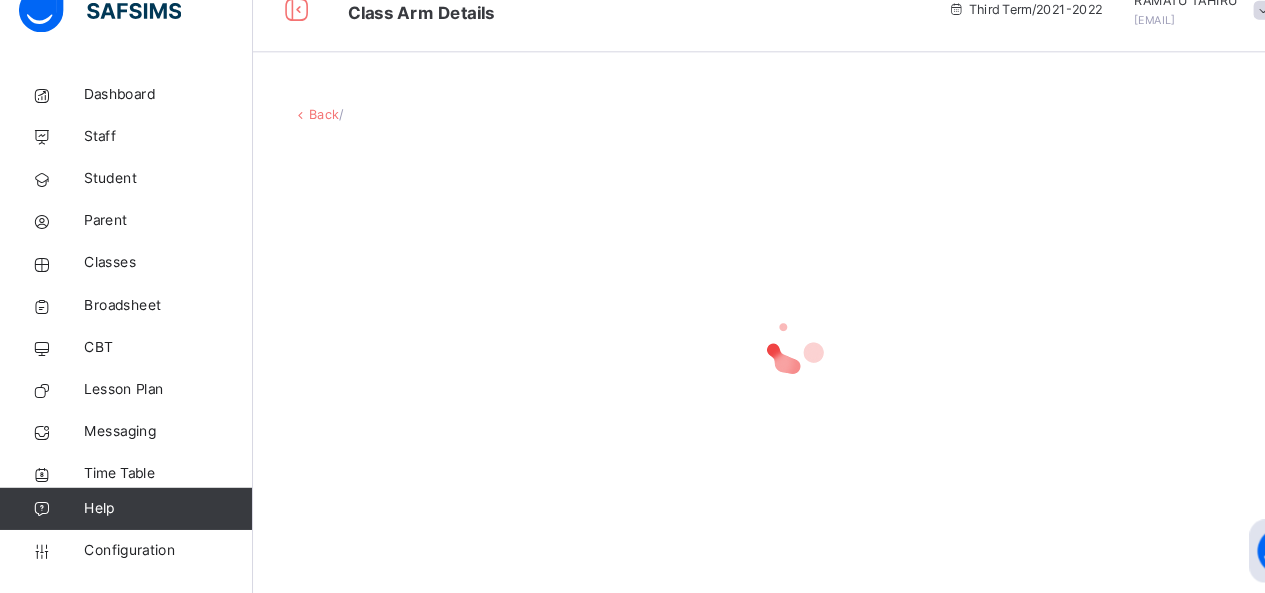 click at bounding box center [752, 358] 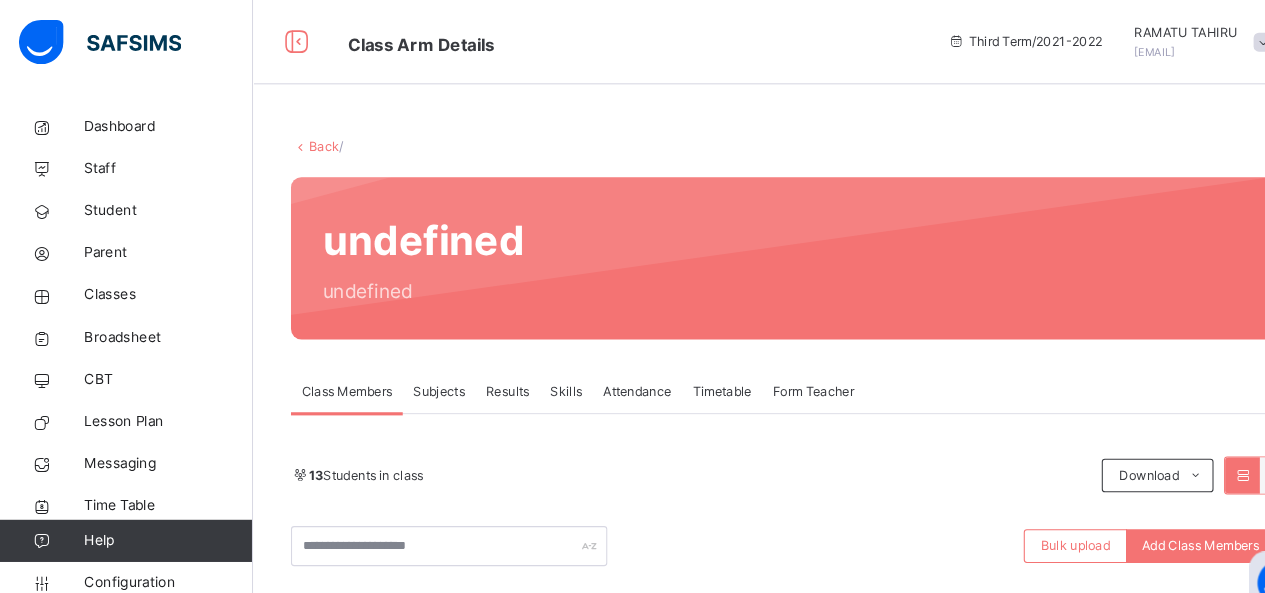 scroll, scrollTop: 0, scrollLeft: 0, axis: both 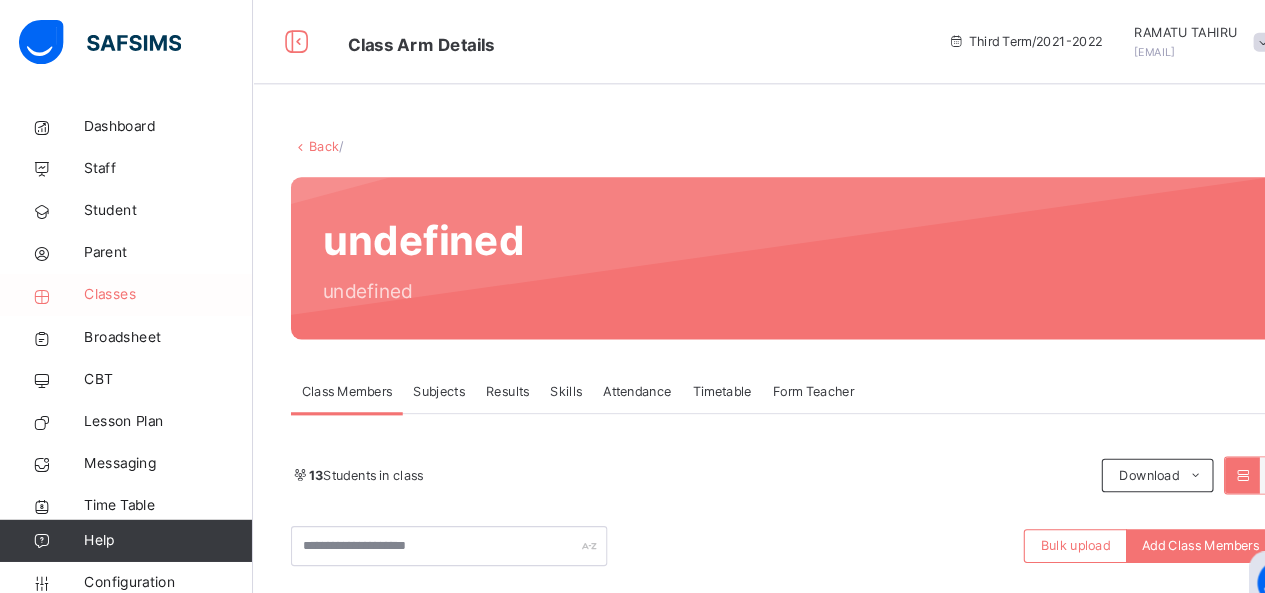 click on "Classes" at bounding box center [160, 280] 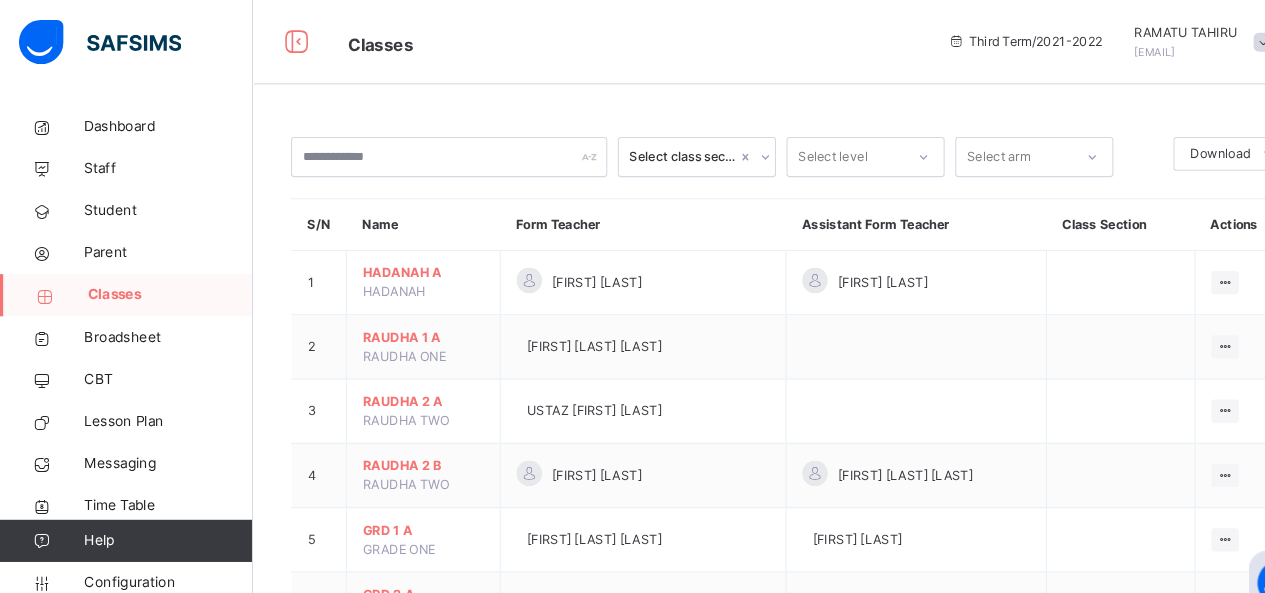 click on "[FIRST] [LAST] [LAST]" at bounding box center (402, 268) 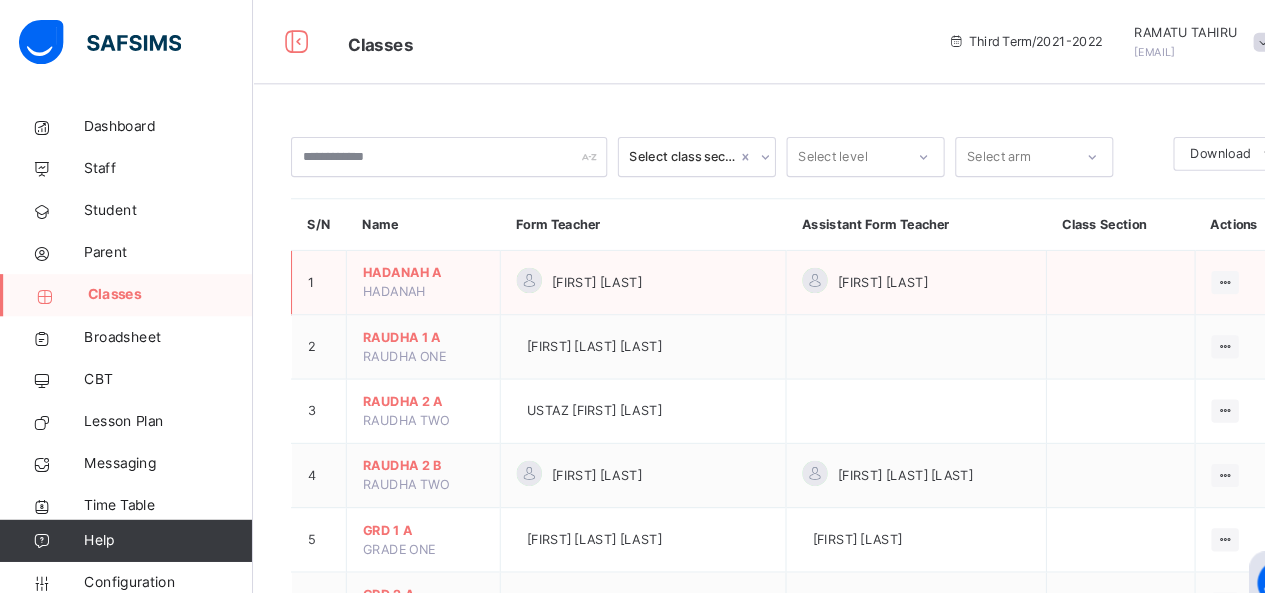 drag, startPoint x: 277, startPoint y: 281, endPoint x: 419, endPoint y: 296, distance: 142.79005 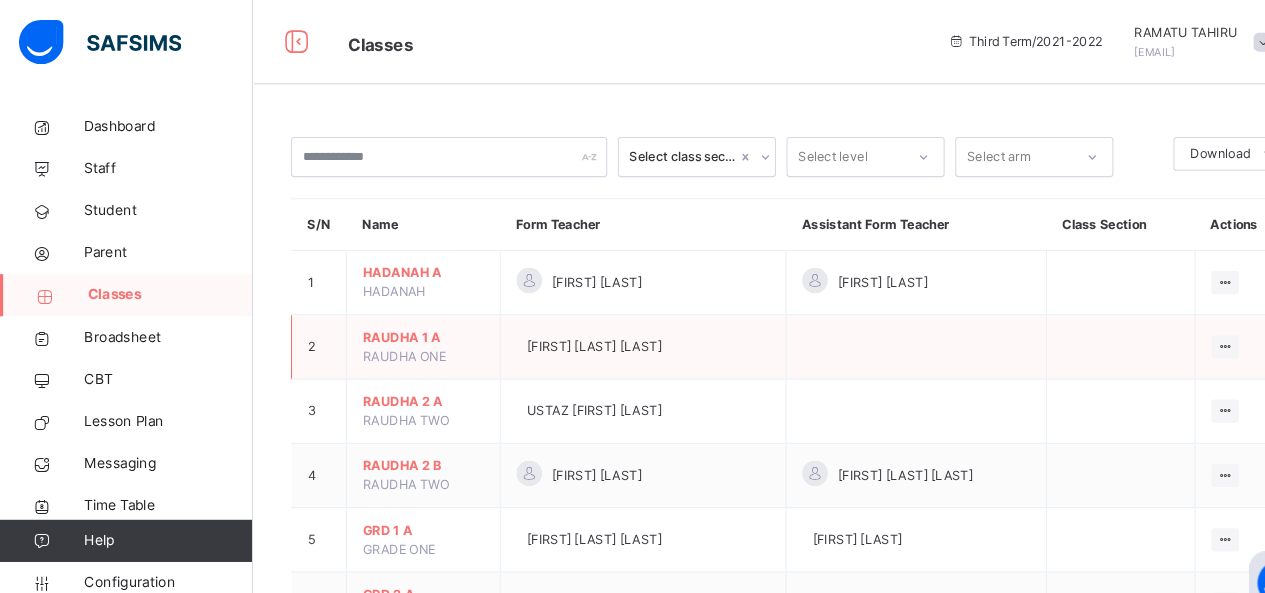 click on "[FIRST] [LAST] [LAST]" at bounding box center [402, 329] 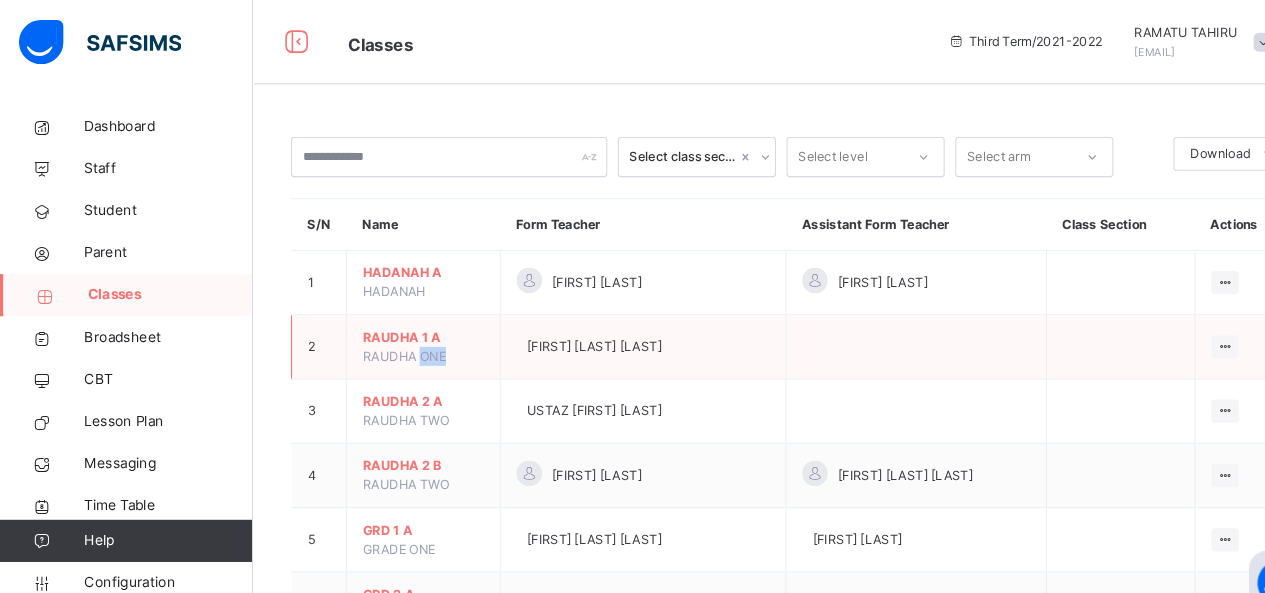 click on "[FIRST] [LAST] [LAST]" at bounding box center (402, 329) 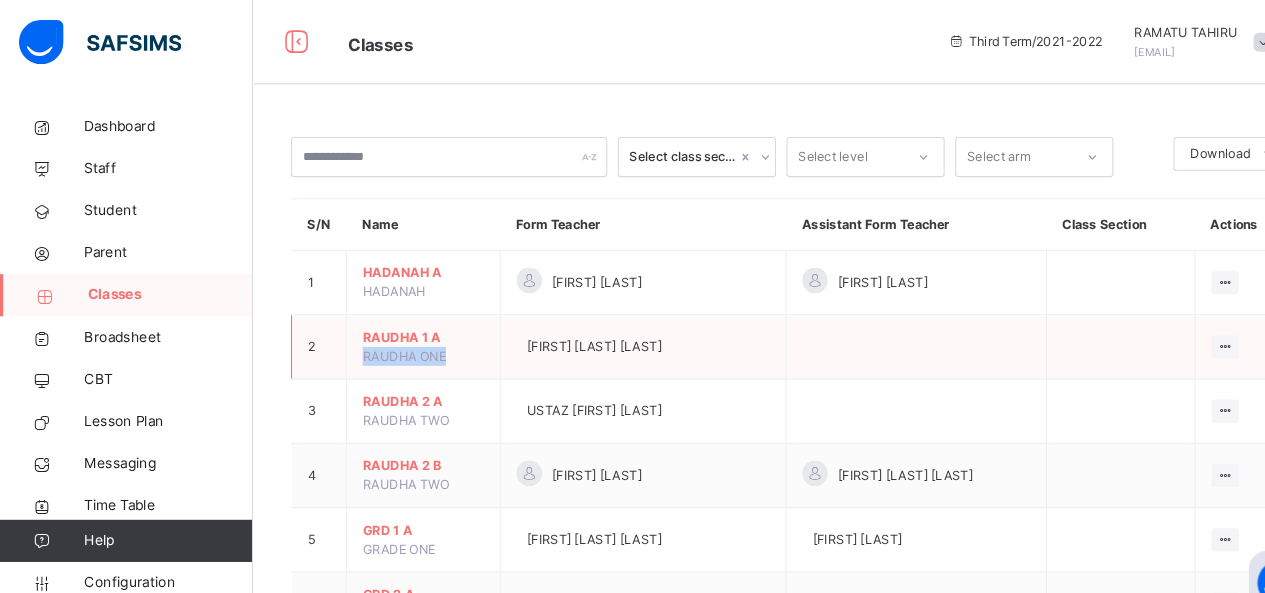 click on "[FIRST] [LAST] [LAST]" at bounding box center [402, 329] 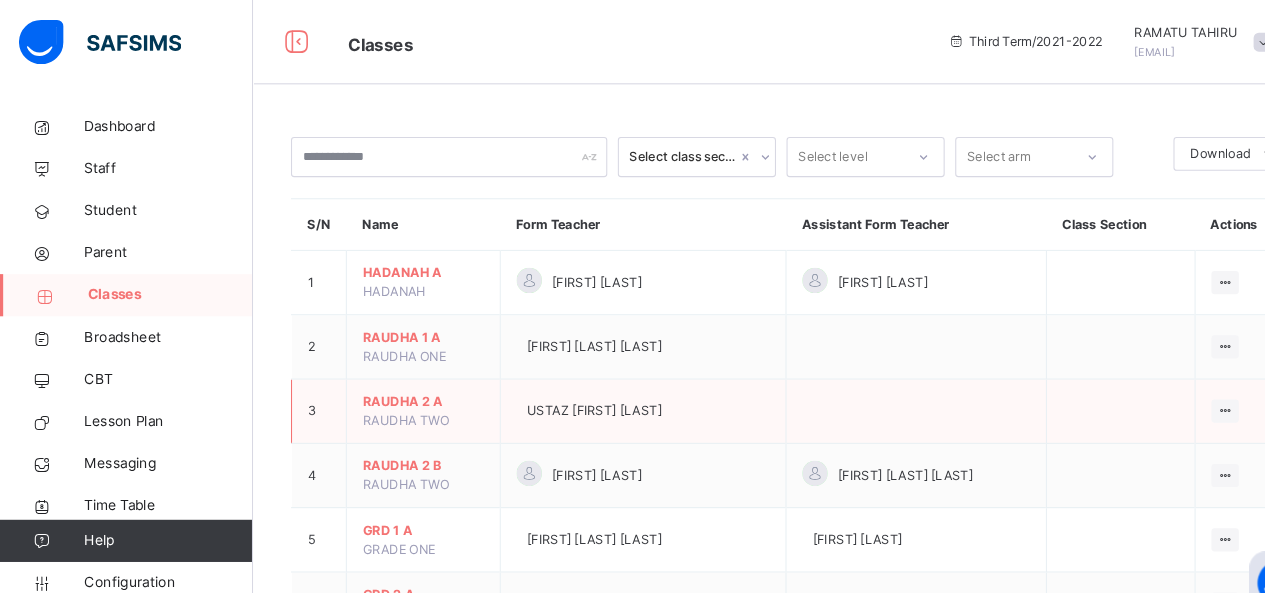 click on "[NAME] [NUMBER] [NAME] [NUMBER]" at bounding box center (402, 390) 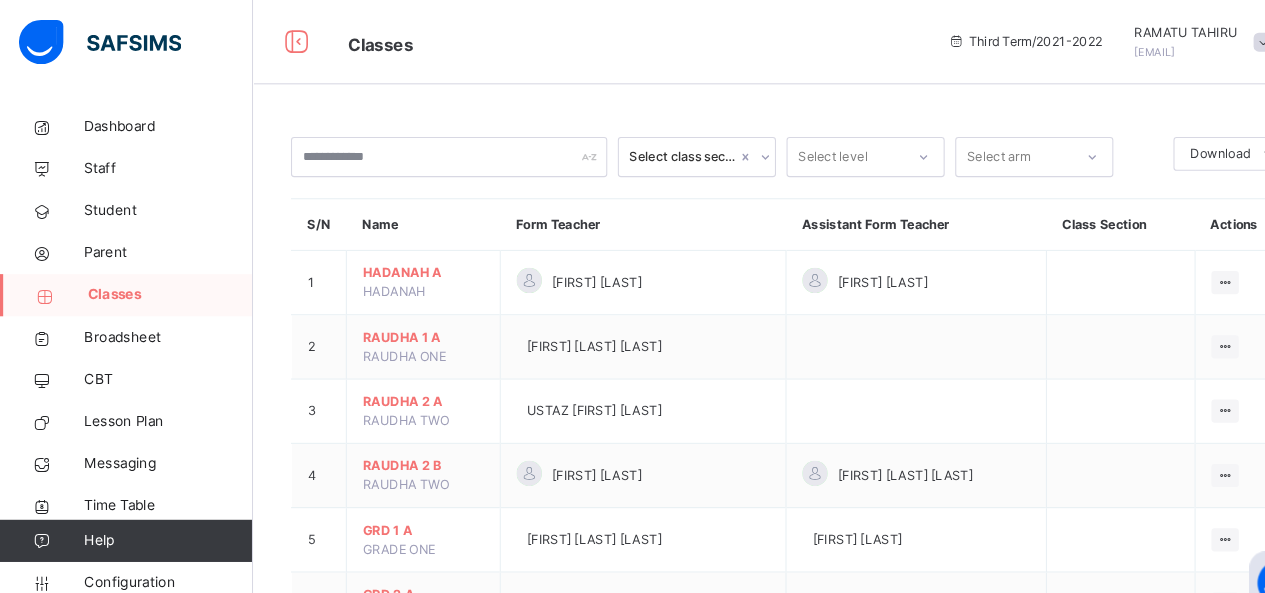 click on "Select class section Select level Select arm Download Pdf Report Excel Report S/N Name Form Teacher Assistant Form Teacher Class Section Actions 1 [FIRST] [LAST] [LAST] [FIRST] [LAST] View Class Assign form Teacher 2 [FIRST] [LAST] [LAST] [FIRST] [LAST] View Class Assign form Teacher 3 [FIRST] [LAST] [LAST] [TITLE] [FIRST] [LAST] View Class Assign form Teacher 4 [FIRST] [LAST] [LAST] [FIRST] [LAST] [FIRST] [LAST] View Class Assign form Teacher 5 GRADE ONE [FIRST] [LAST] [FIRST] [LAST] View Class Assign form Teacher 6 GRADE TWO [FIRST] [LAST] [LAST] [FIRST] [LAST] View Class Assign form Teacher 7 GRADE TWO View Class Assign form Teacher 8 GRADE THREE [FIRST] [LAST] View Class Assign form Teacher 9 GRADE FOUR [FIRST] [LAST] View Class Assign form Teacher 10 GRADE FIVE [FIRST] [LAST] View Class Assign form Teacher 11 JSS ONE [FIRST] [LAST] View Class Assign form Teacher 12" at bounding box center [752, 651] 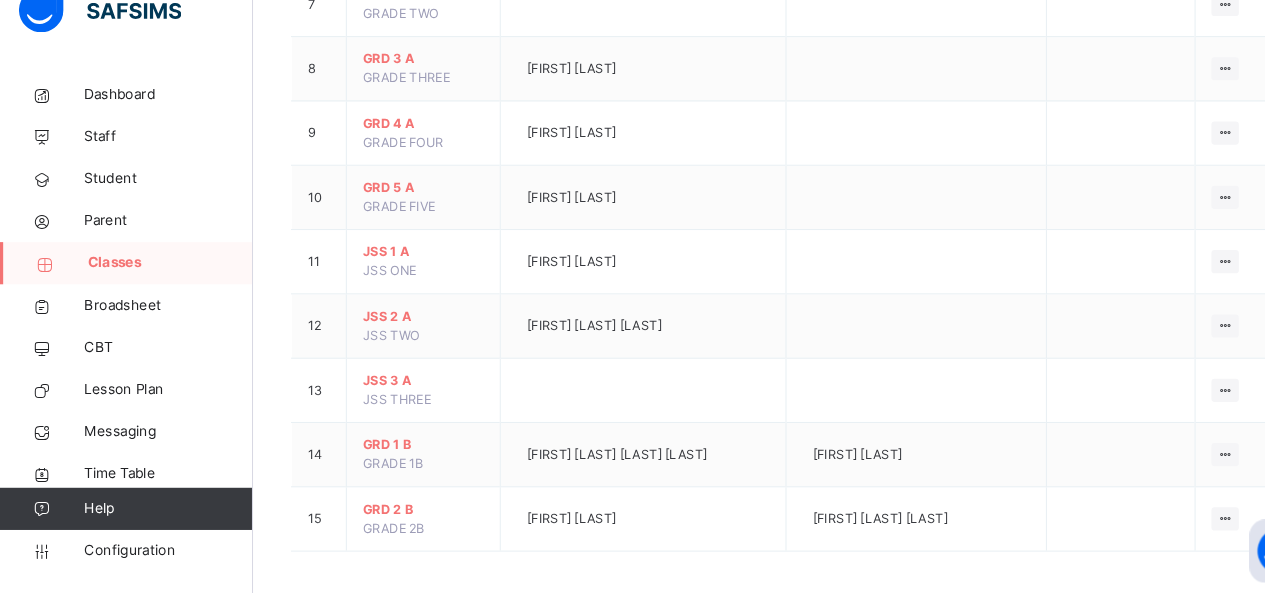 scroll, scrollTop: 604, scrollLeft: 0, axis: vertical 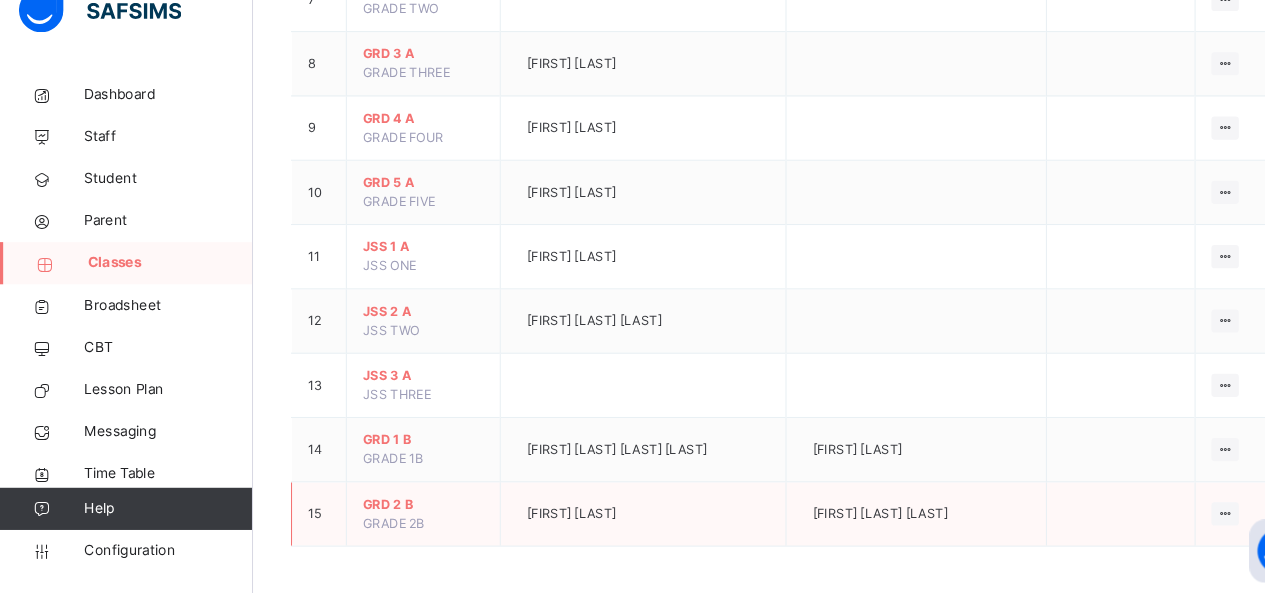 click on "GRD 2   B" at bounding box center [401, 509] 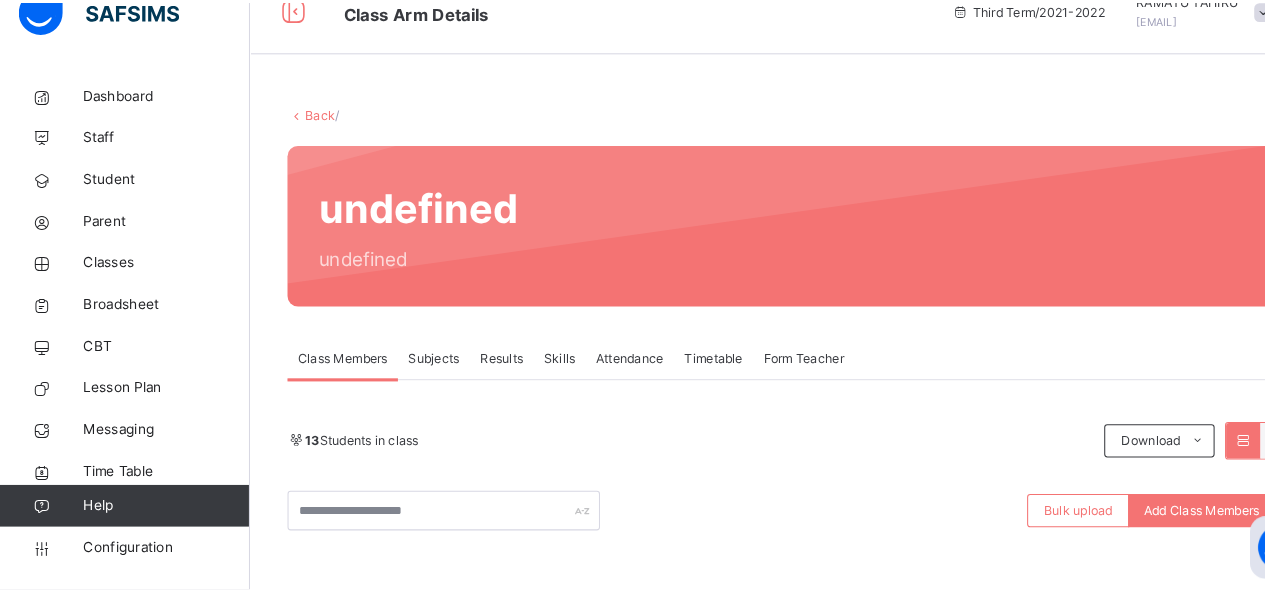 scroll, scrollTop: 370, scrollLeft: 0, axis: vertical 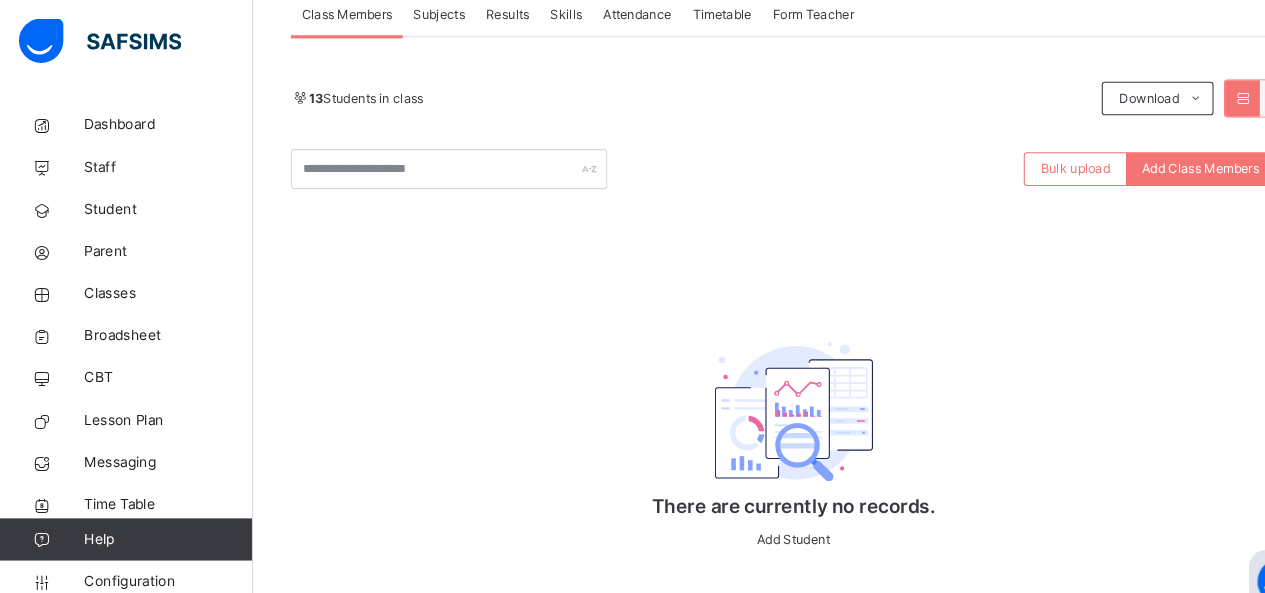 click on "Class Members Subjects Results Skills Attendance Timetable Form Teacher" at bounding box center (752, 16) 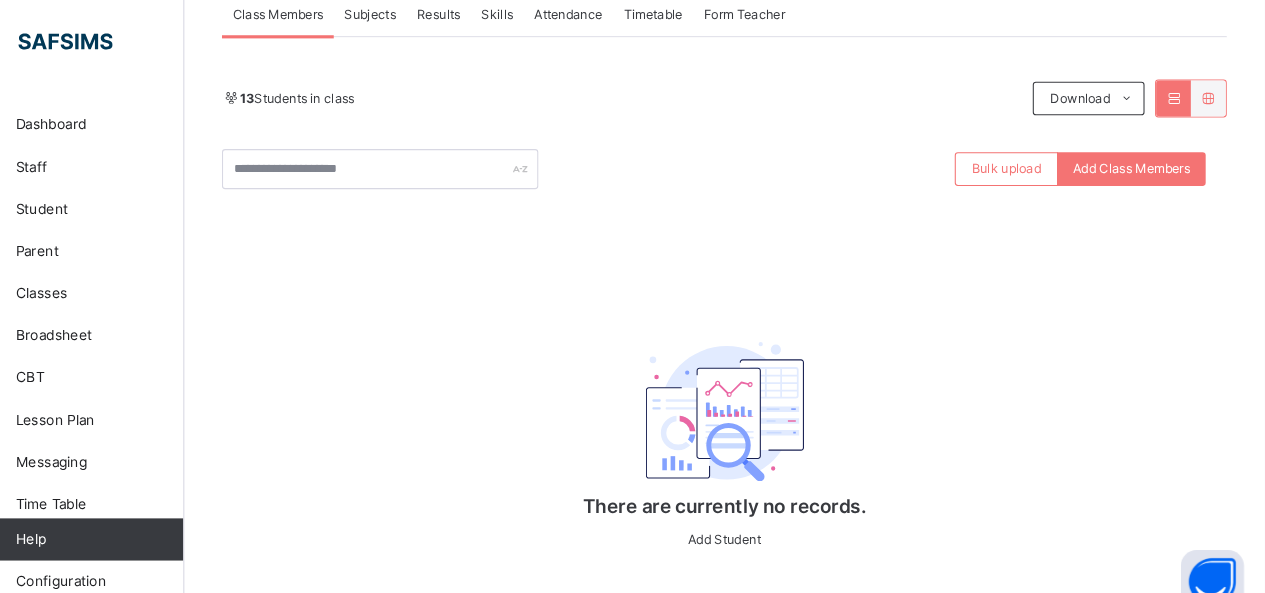 scroll, scrollTop: 361, scrollLeft: 0, axis: vertical 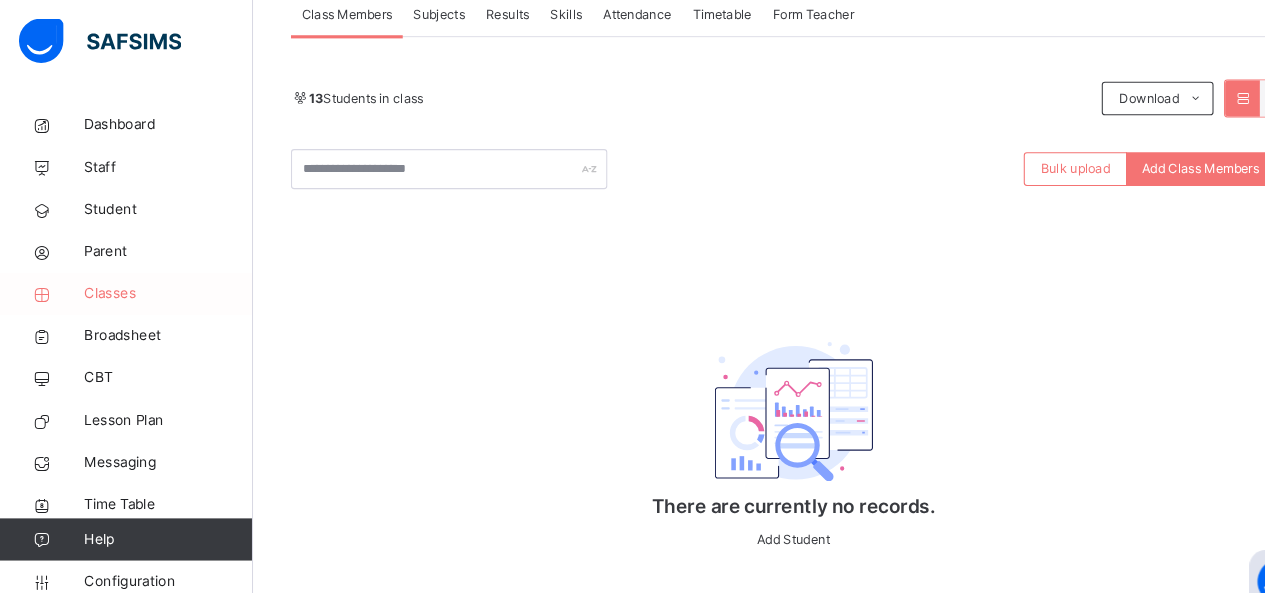 click on "Classes" at bounding box center [120, 280] 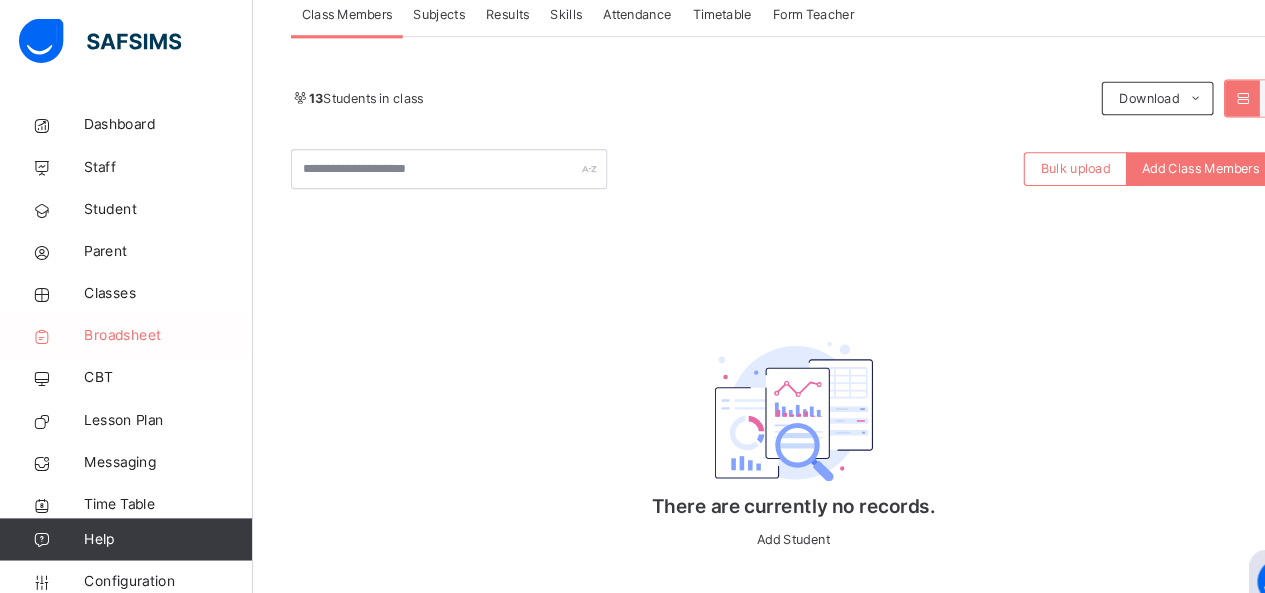 drag, startPoint x: 126, startPoint y: 293, endPoint x: 126, endPoint y: 321, distance: 28 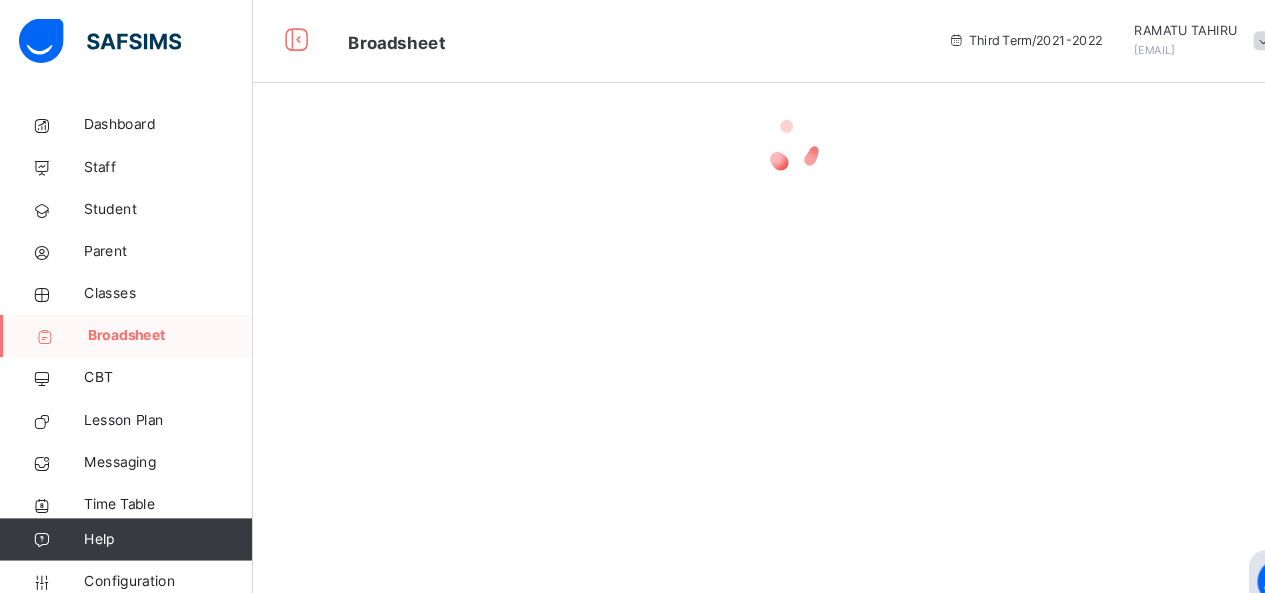 scroll, scrollTop: 0, scrollLeft: 0, axis: both 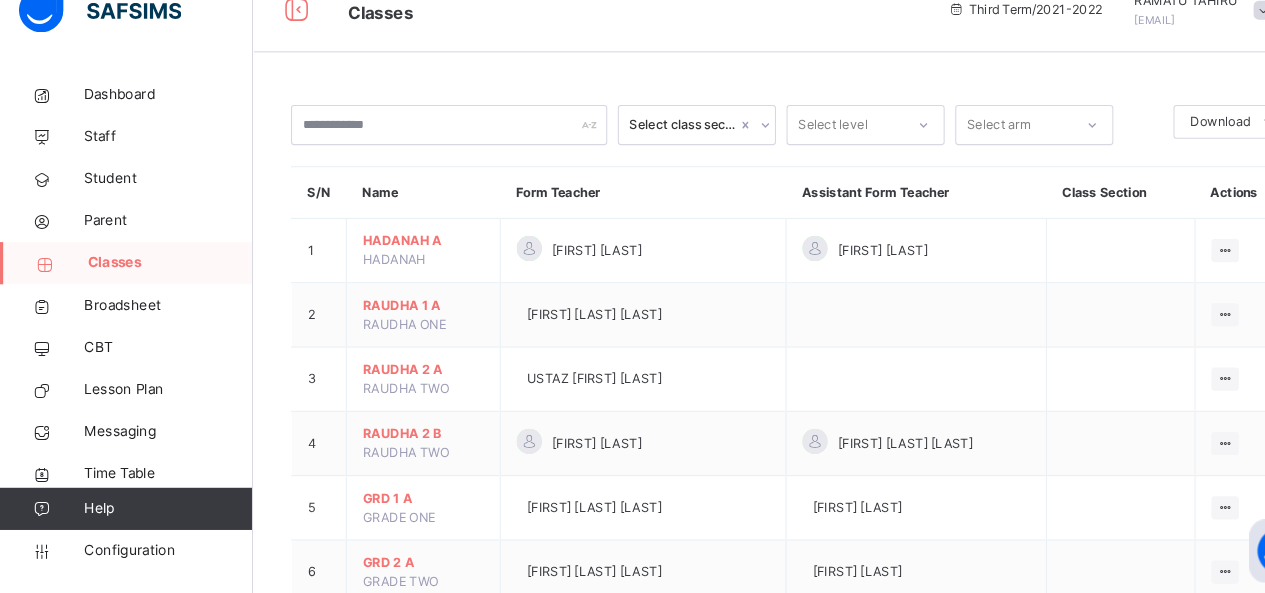 click on "Classes" at bounding box center [161, 280] 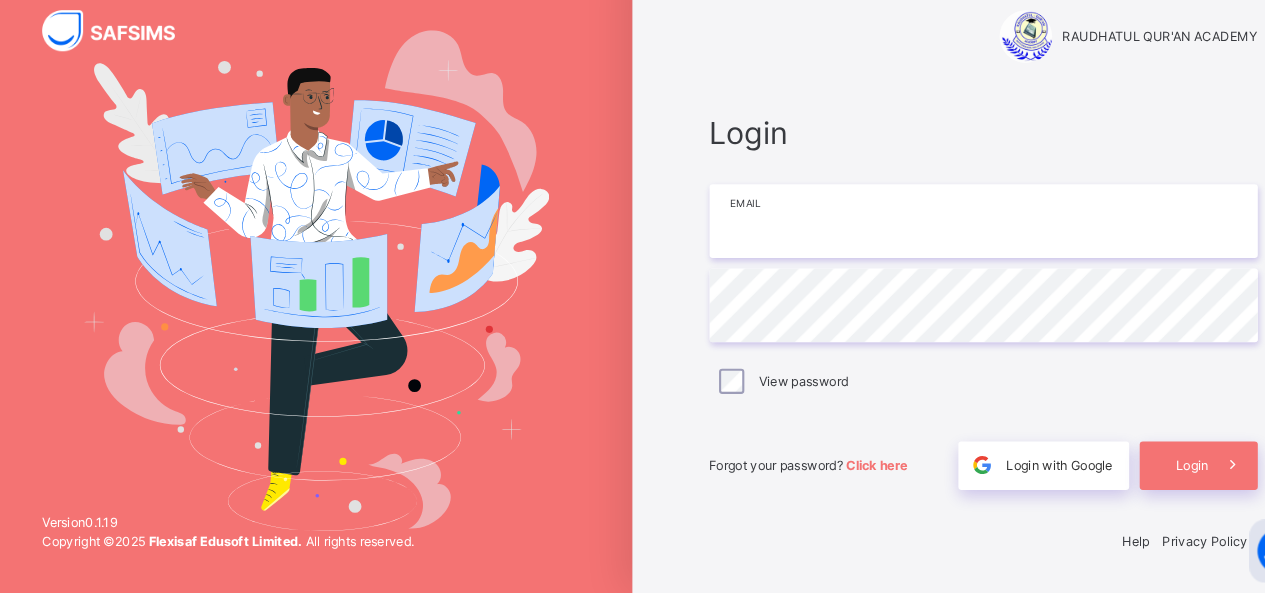 type on "**********" 